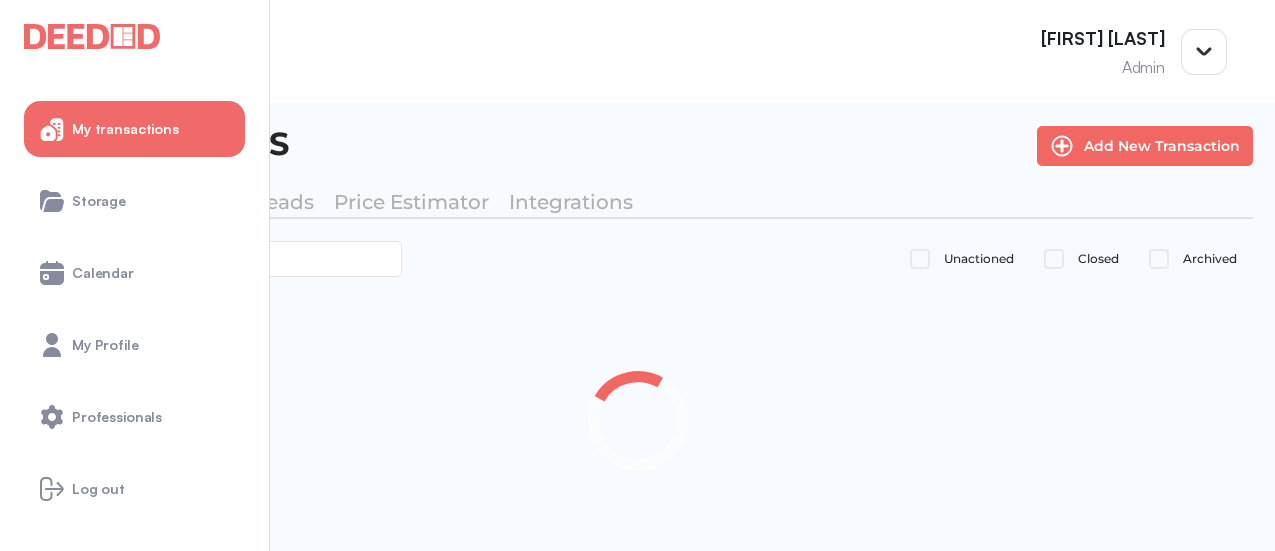 scroll, scrollTop: 0, scrollLeft: 0, axis: both 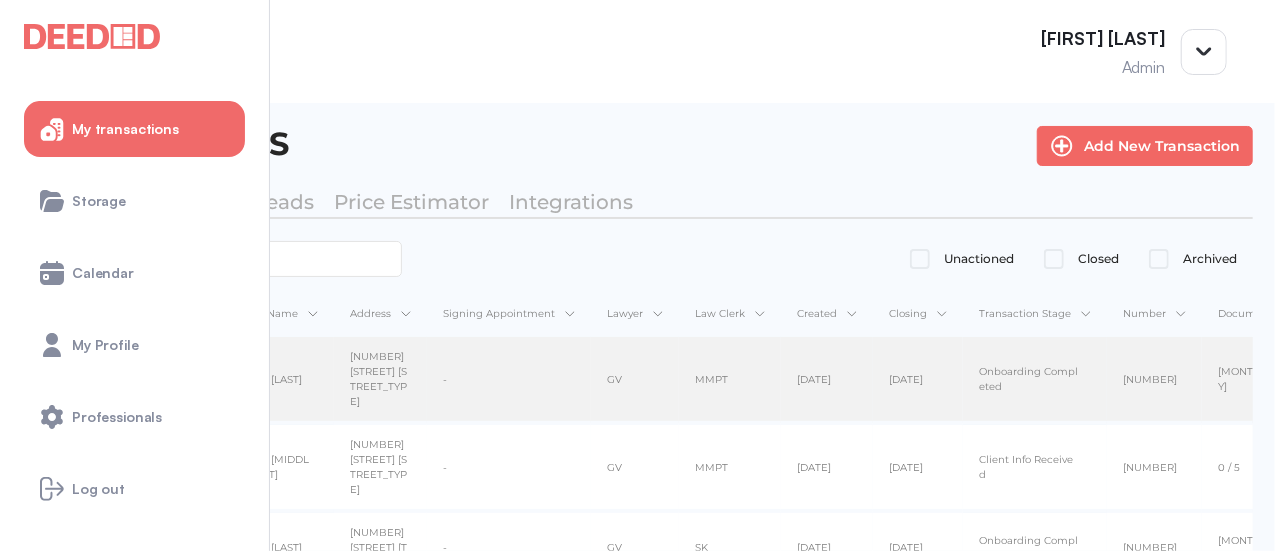 click on "[NUMBER] [STREET] [TYPE]" at bounding box center (380, 379) 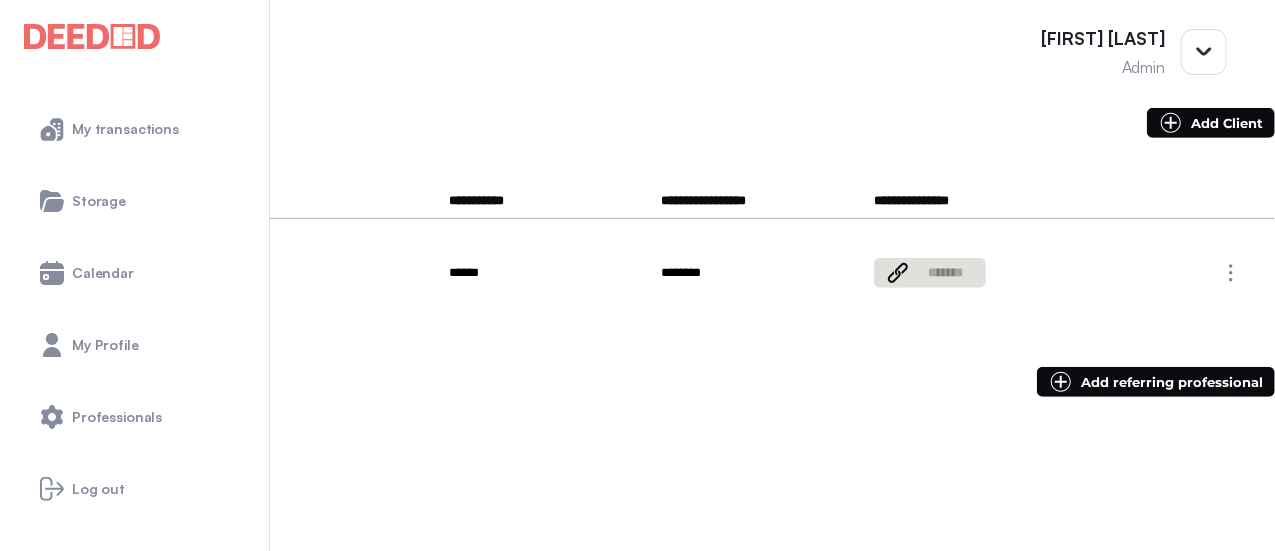 scroll, scrollTop: 400, scrollLeft: 0, axis: vertical 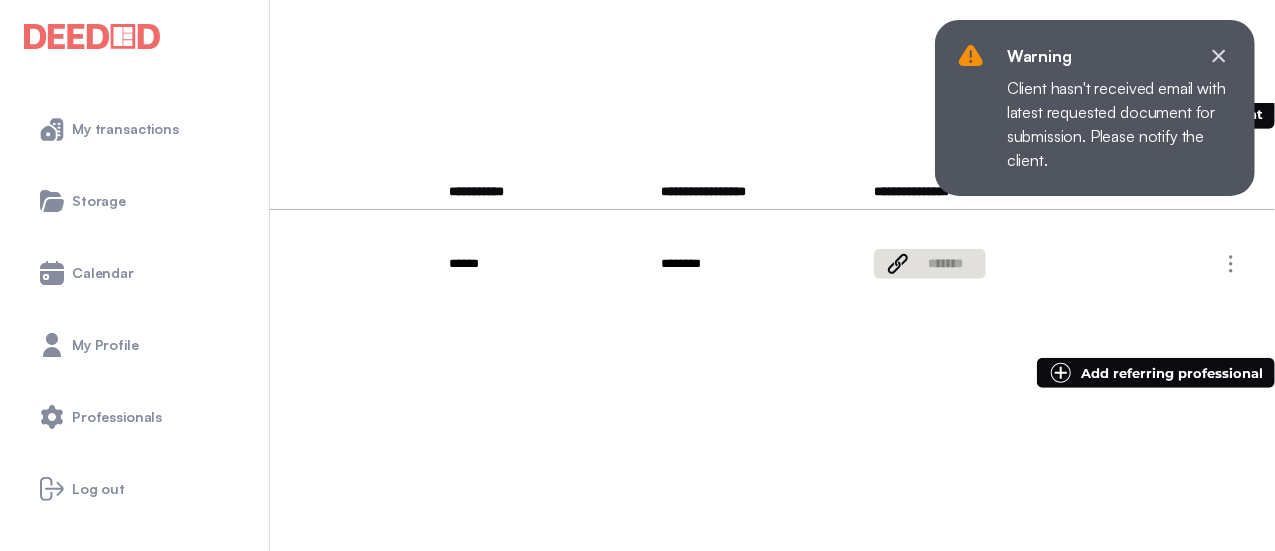 click on "Joe Huu" at bounding box center [67, 475] 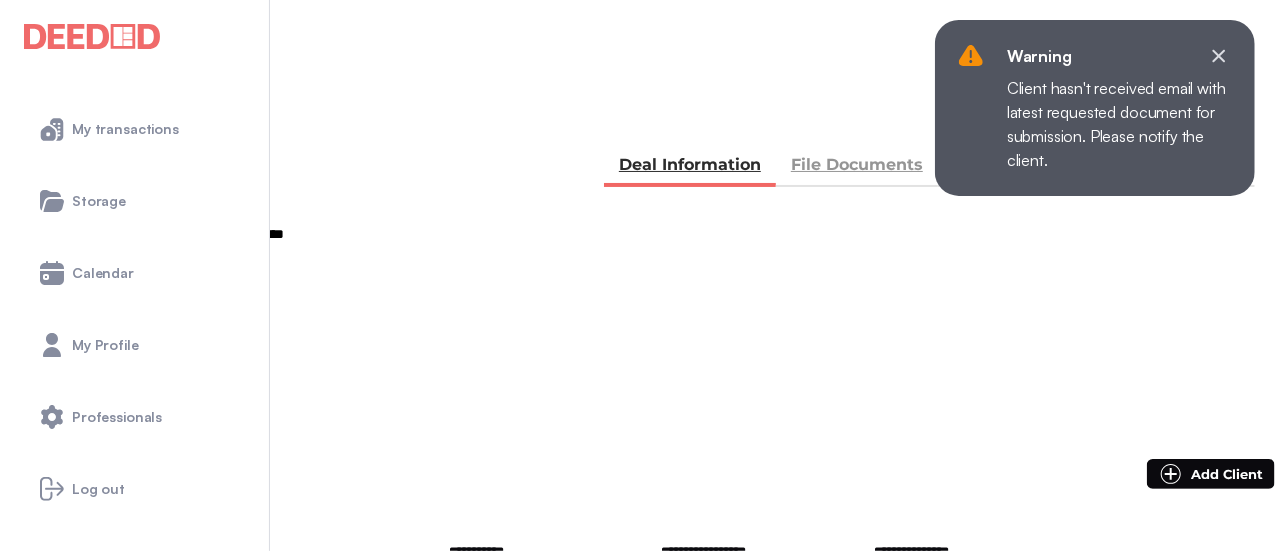 scroll, scrollTop: 0, scrollLeft: 0, axis: both 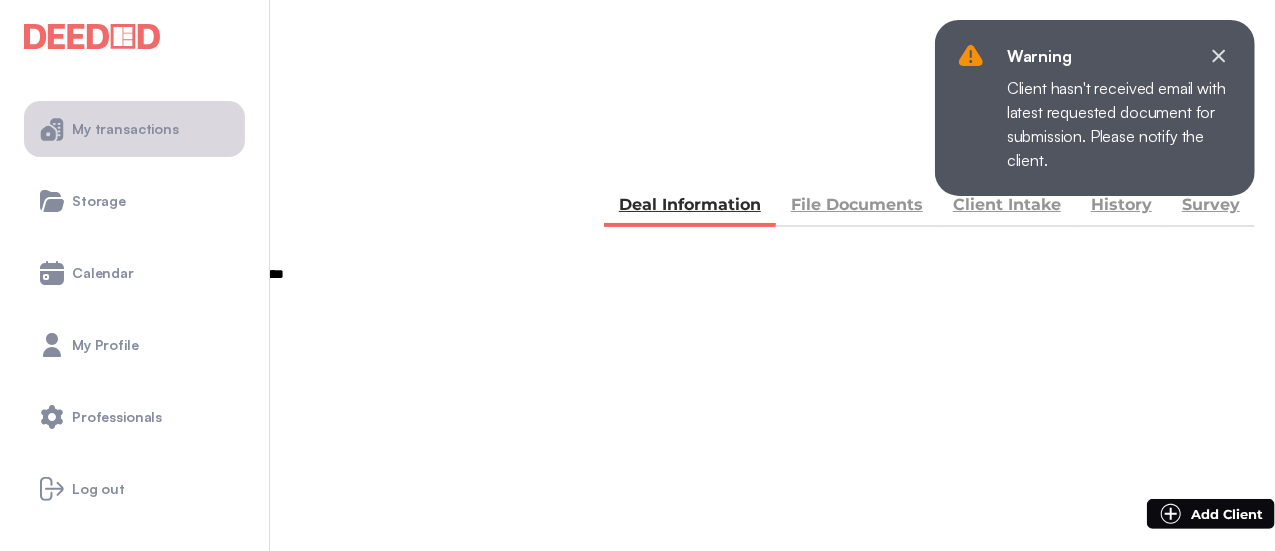 click on "My transactions" at bounding box center [134, 129] 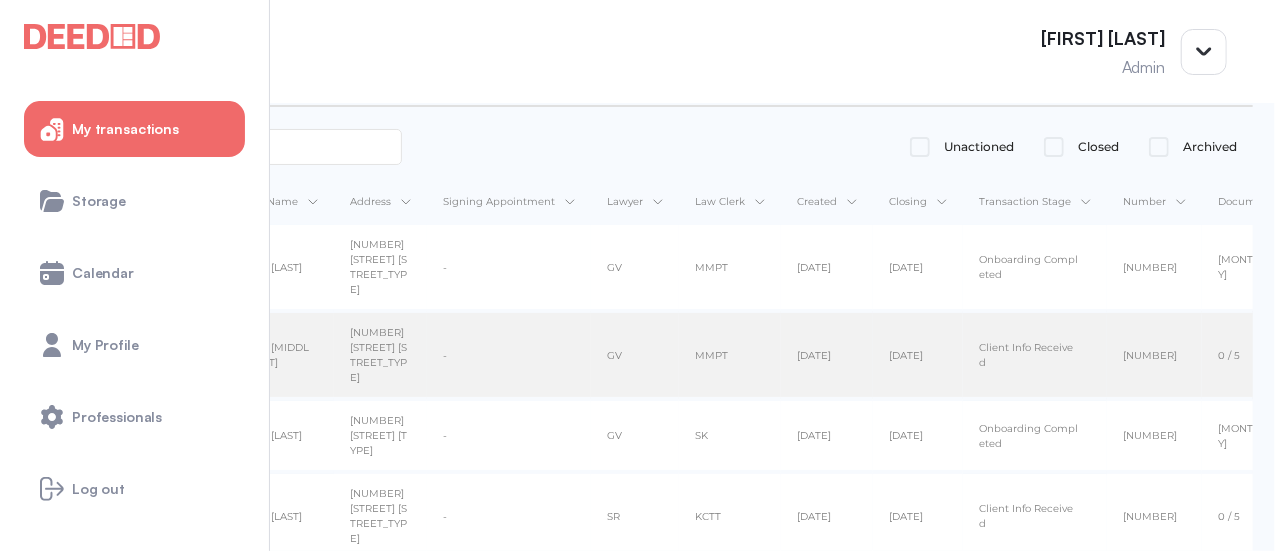 scroll, scrollTop: 143, scrollLeft: 0, axis: vertical 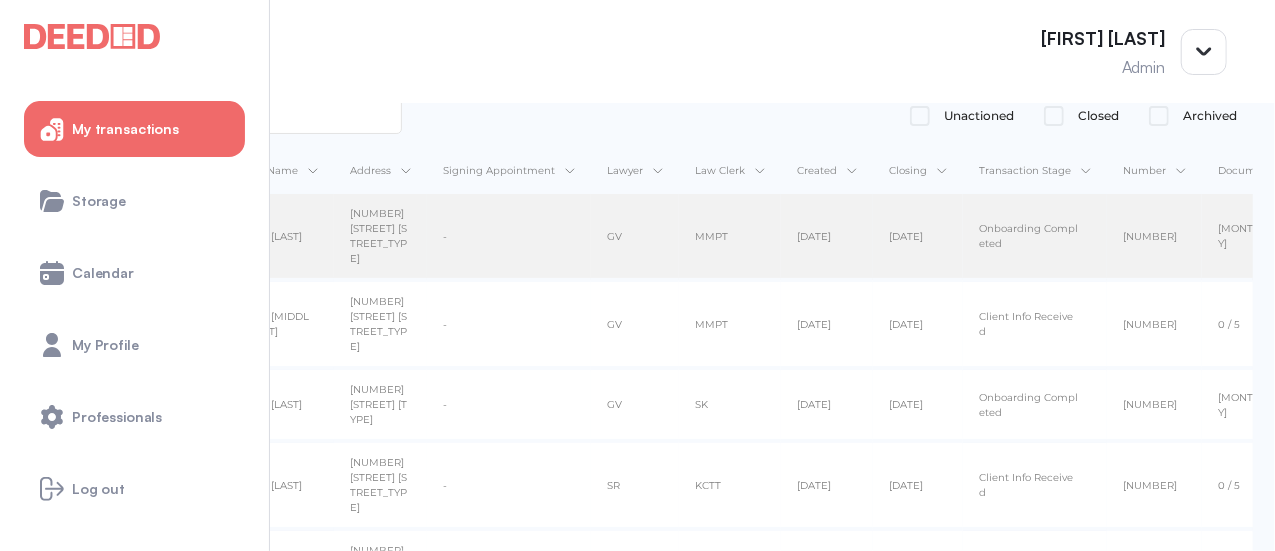 click on "Andy Lau Andy Lau" at bounding box center (276, 237) 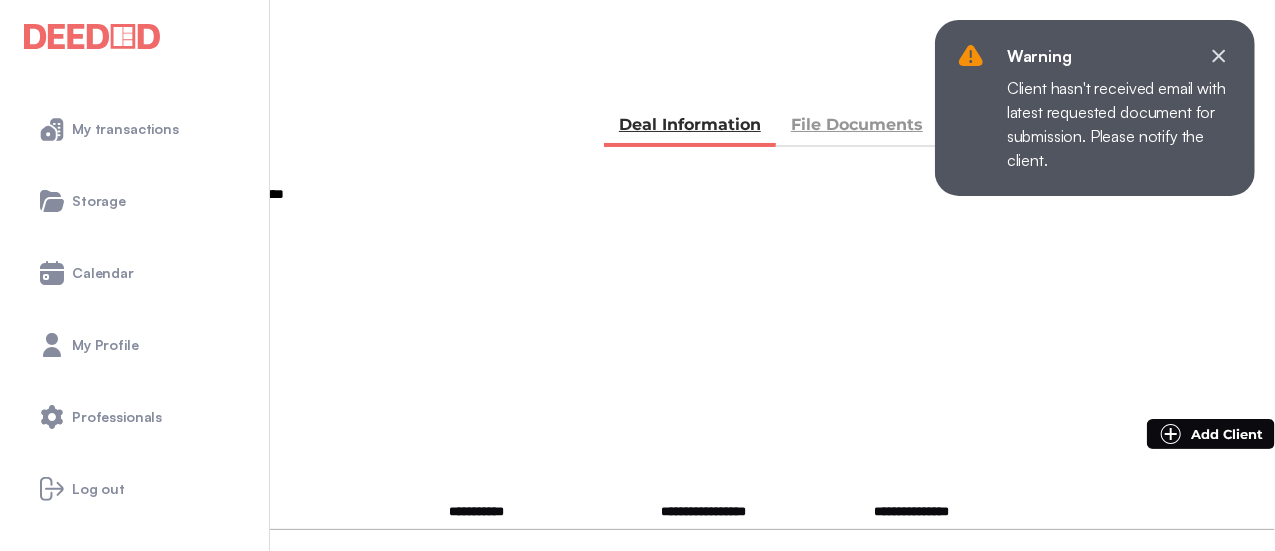 scroll, scrollTop: 0, scrollLeft: 0, axis: both 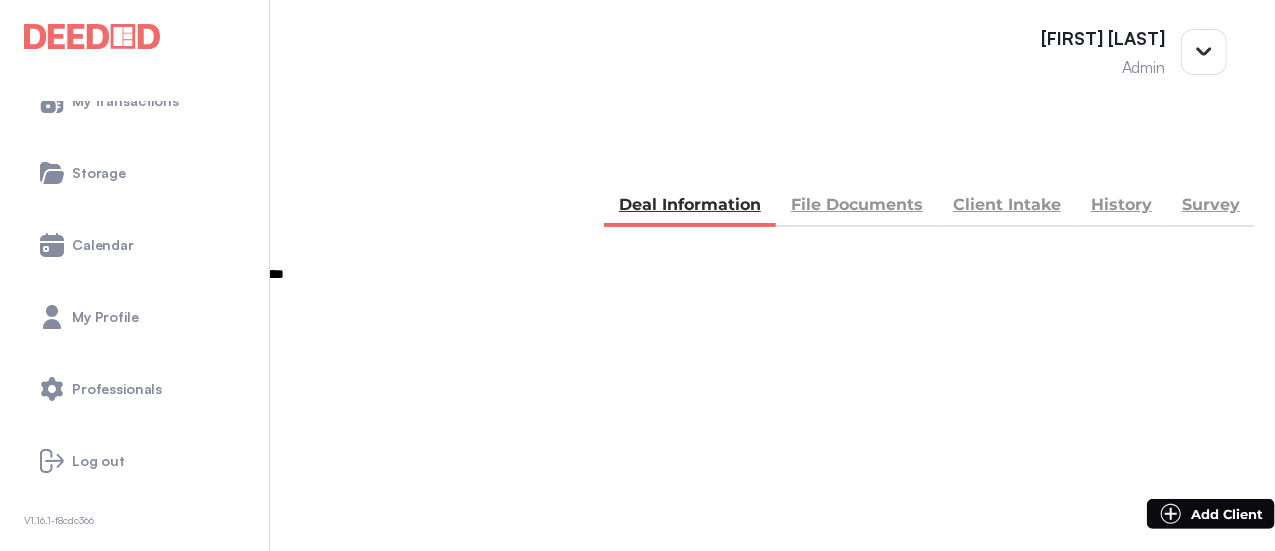 click on "*******" at bounding box center [87, 402] 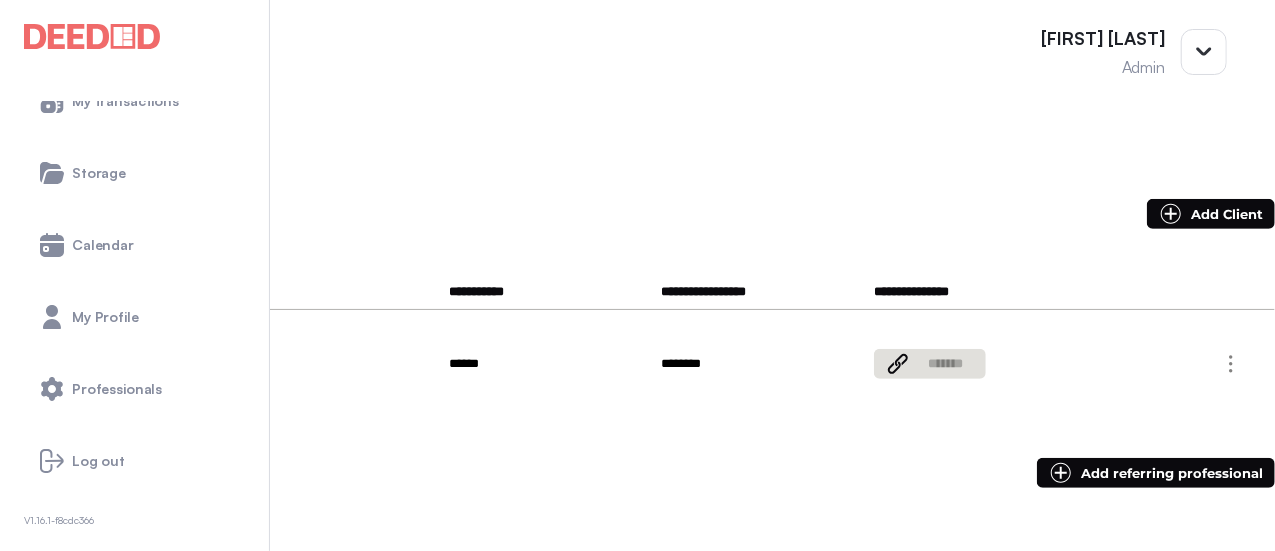 scroll, scrollTop: 0, scrollLeft: 0, axis: both 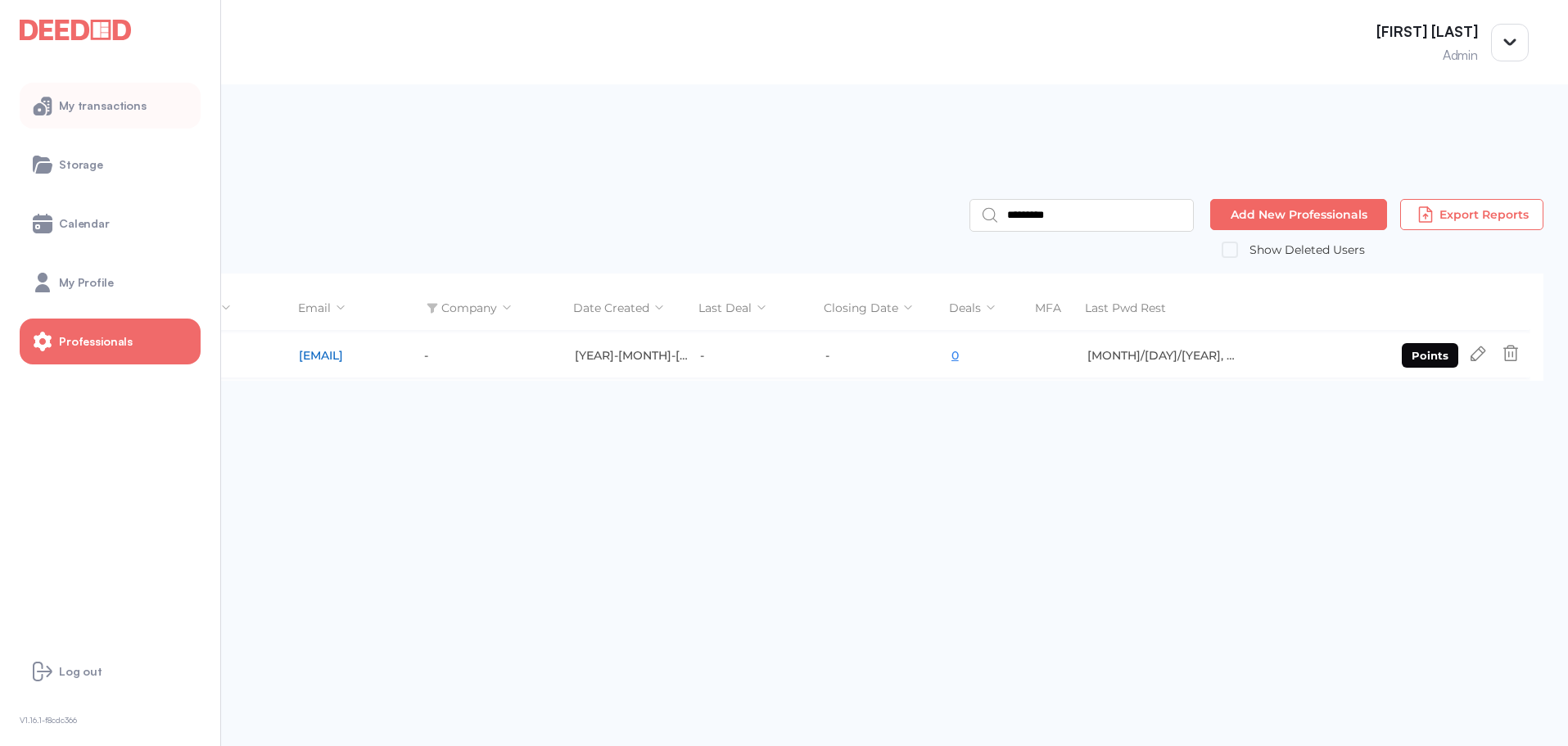 click on "My transactions" at bounding box center [110, 106] 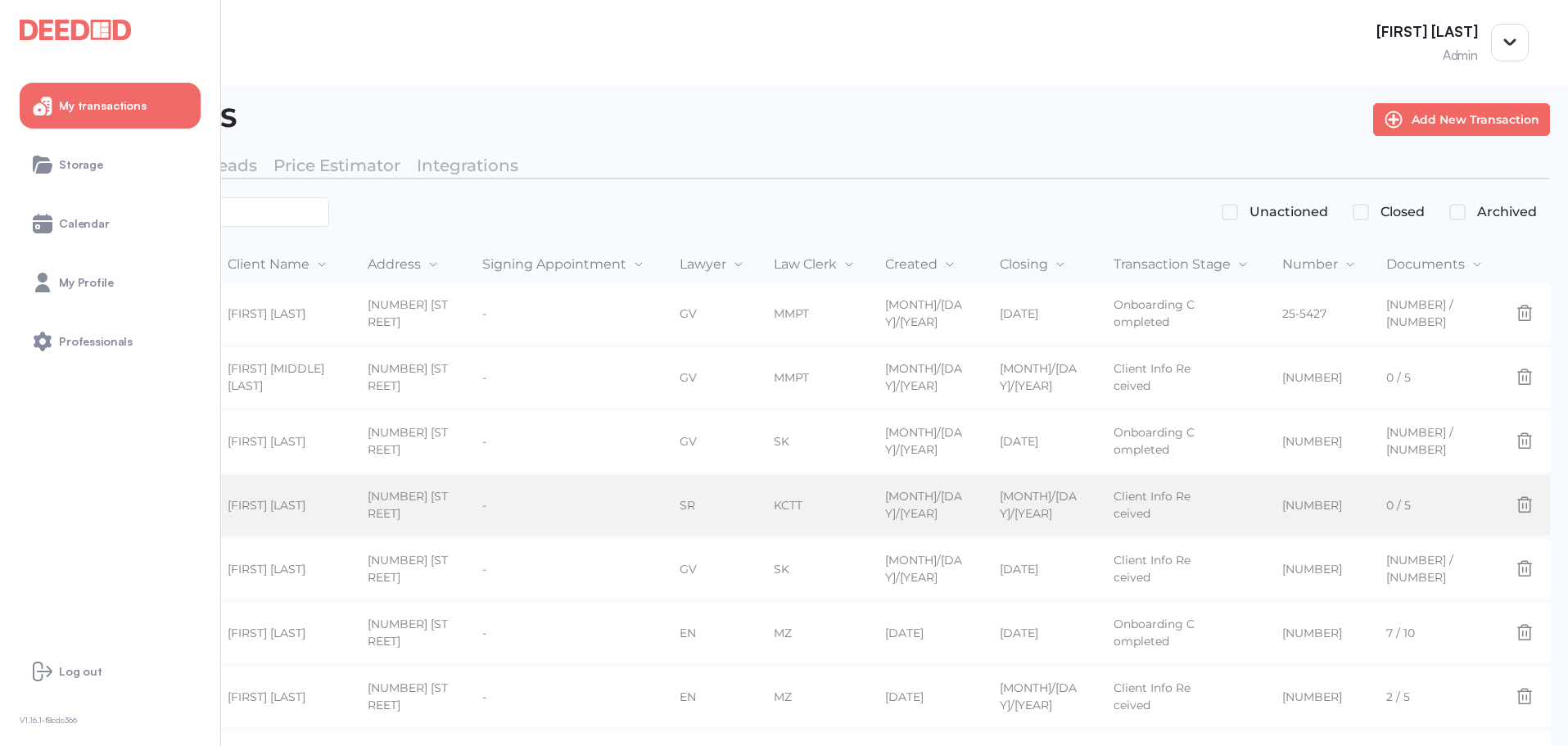 click on "Client Info Received" at bounding box center (1185, 314) 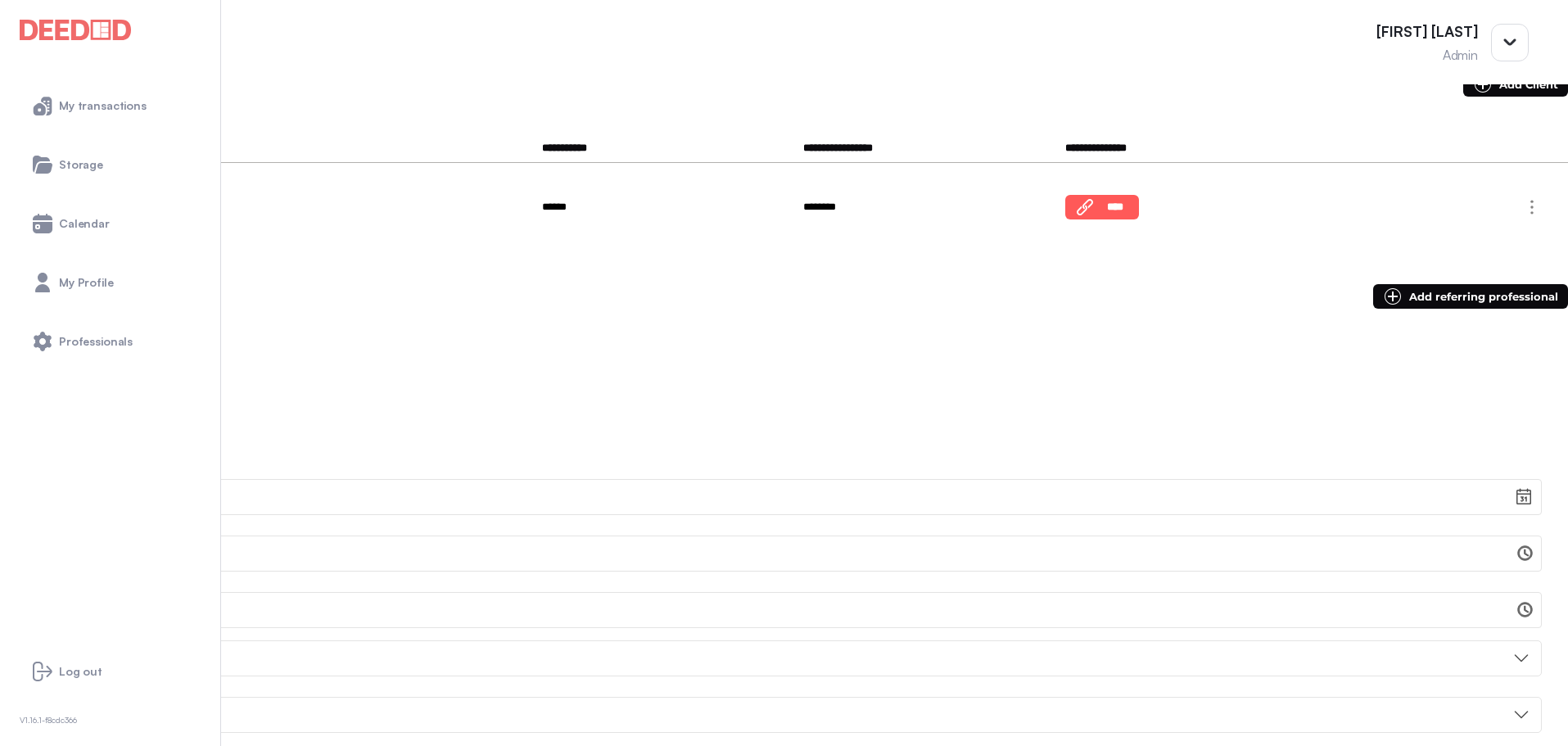 scroll, scrollTop: 0, scrollLeft: 0, axis: both 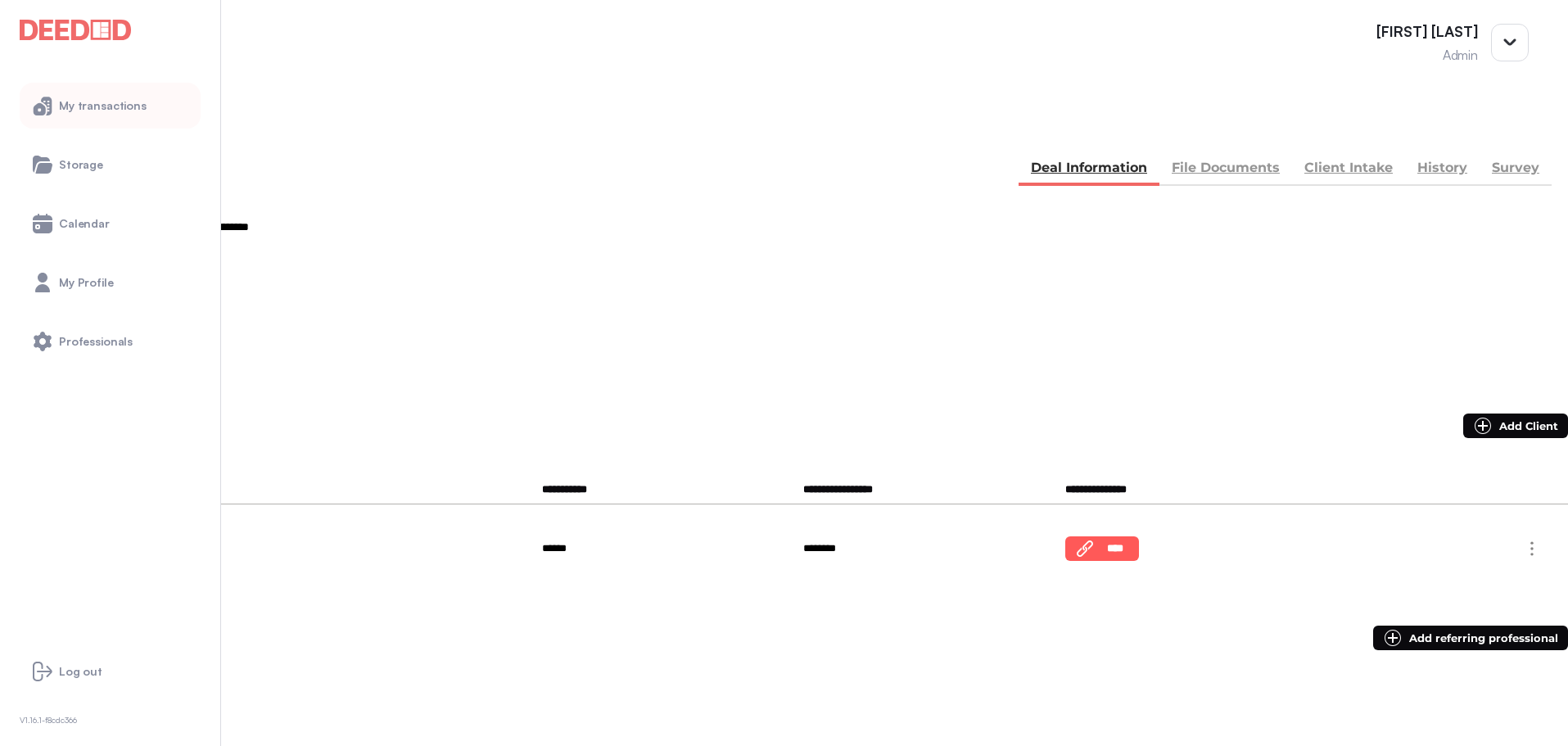 click on "My transactions" at bounding box center (110, 106) 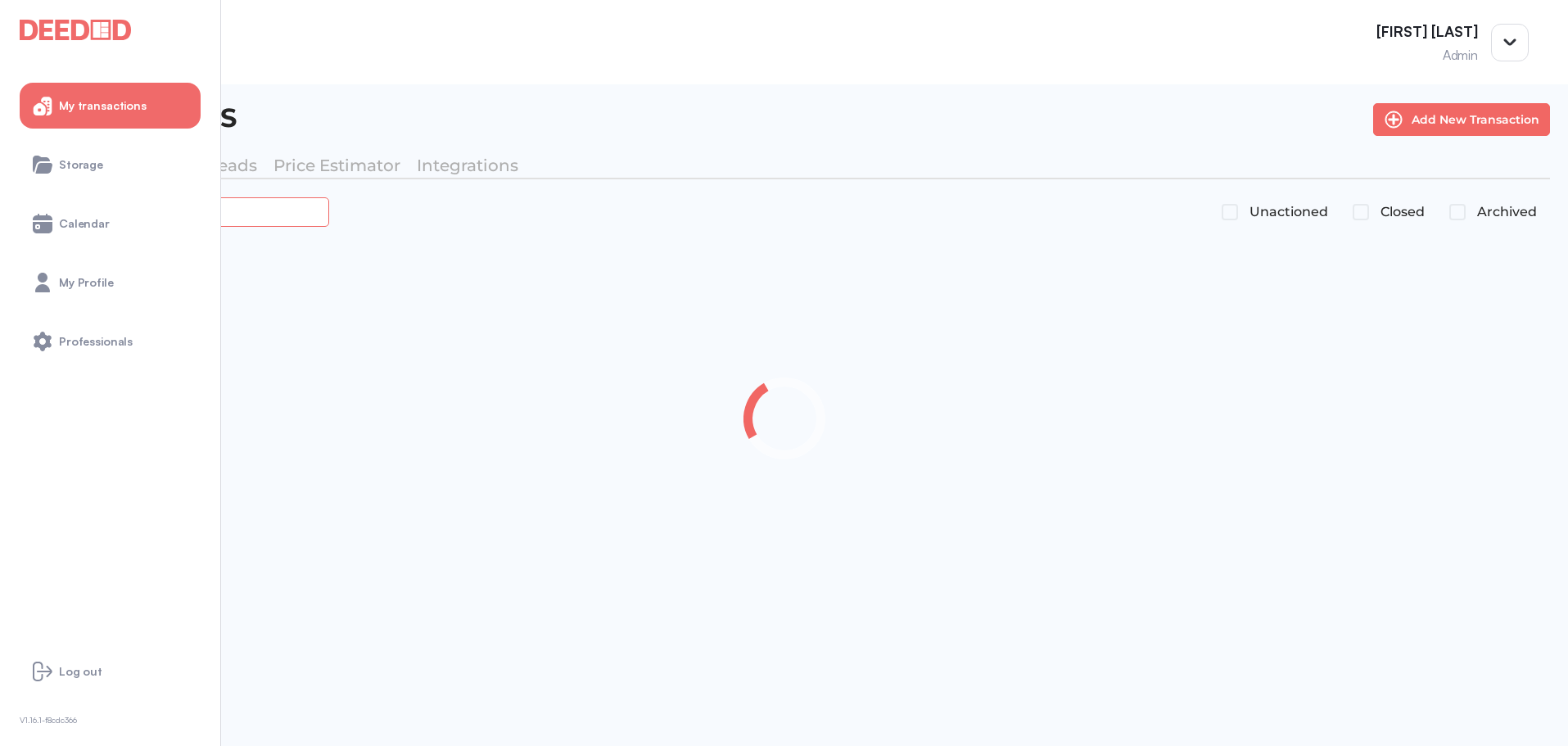 click at bounding box center (183, 211) 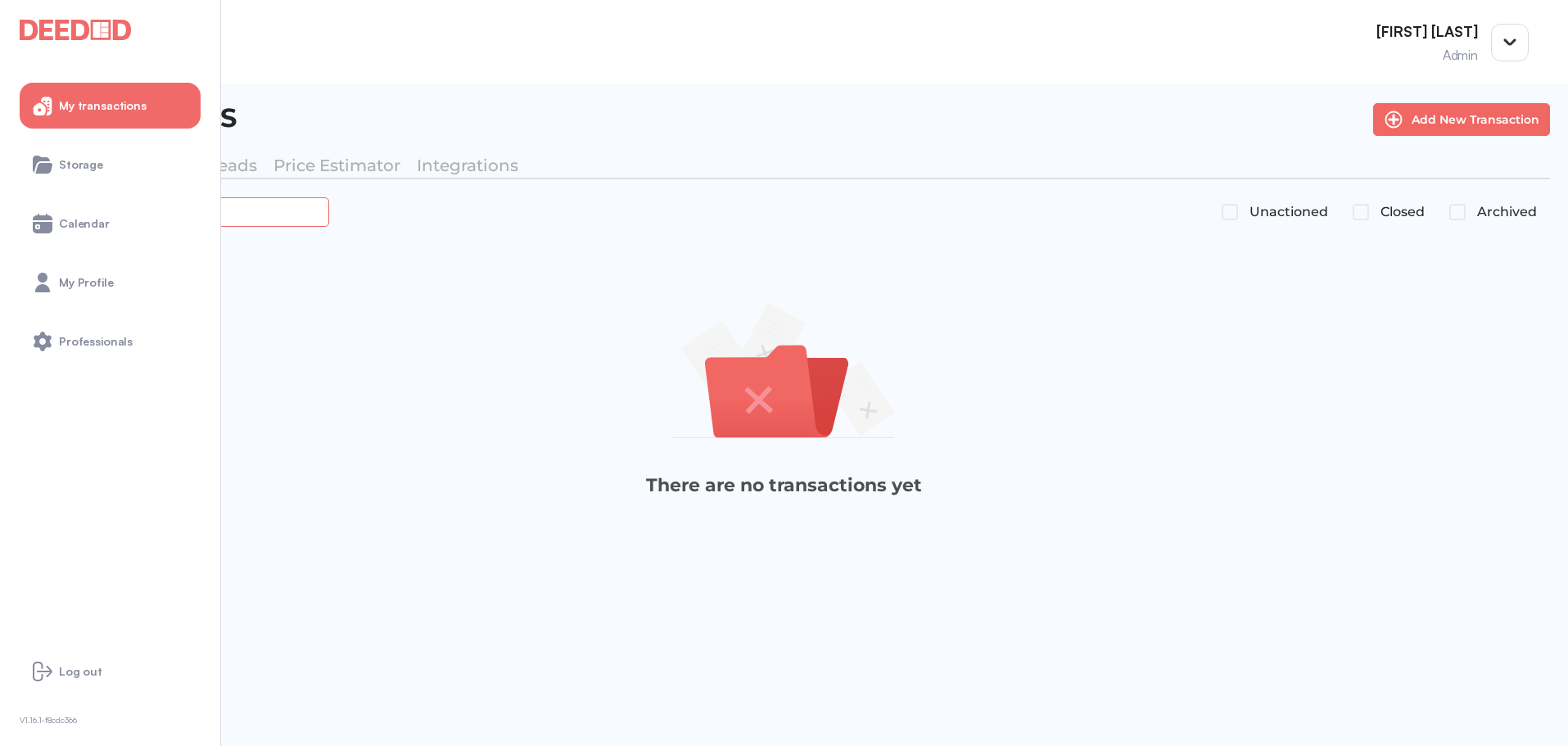 type on "**********" 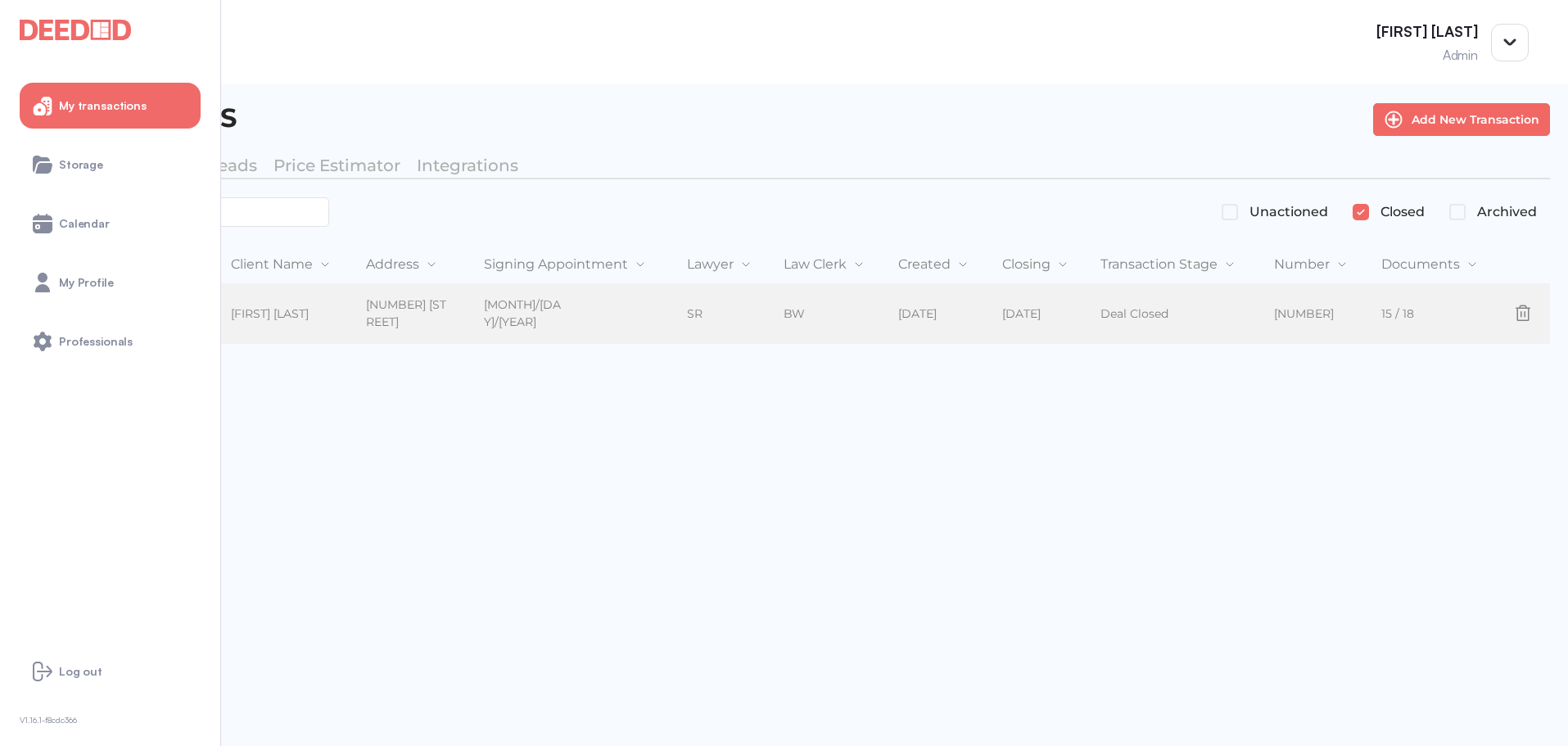 click on "[FIRST] [LAST]" at bounding box center (284, 314) 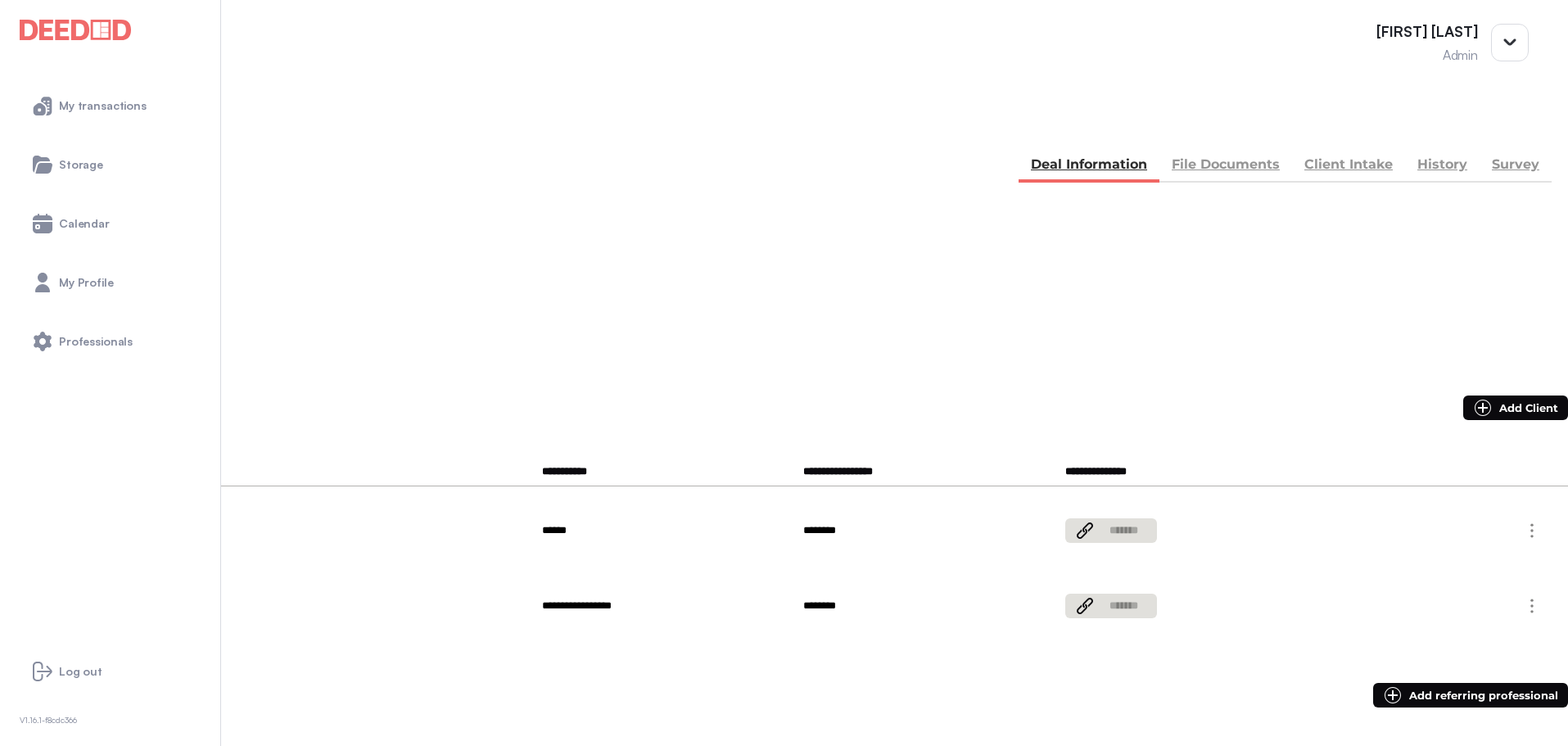 scroll, scrollTop: 0, scrollLeft: 0, axis: both 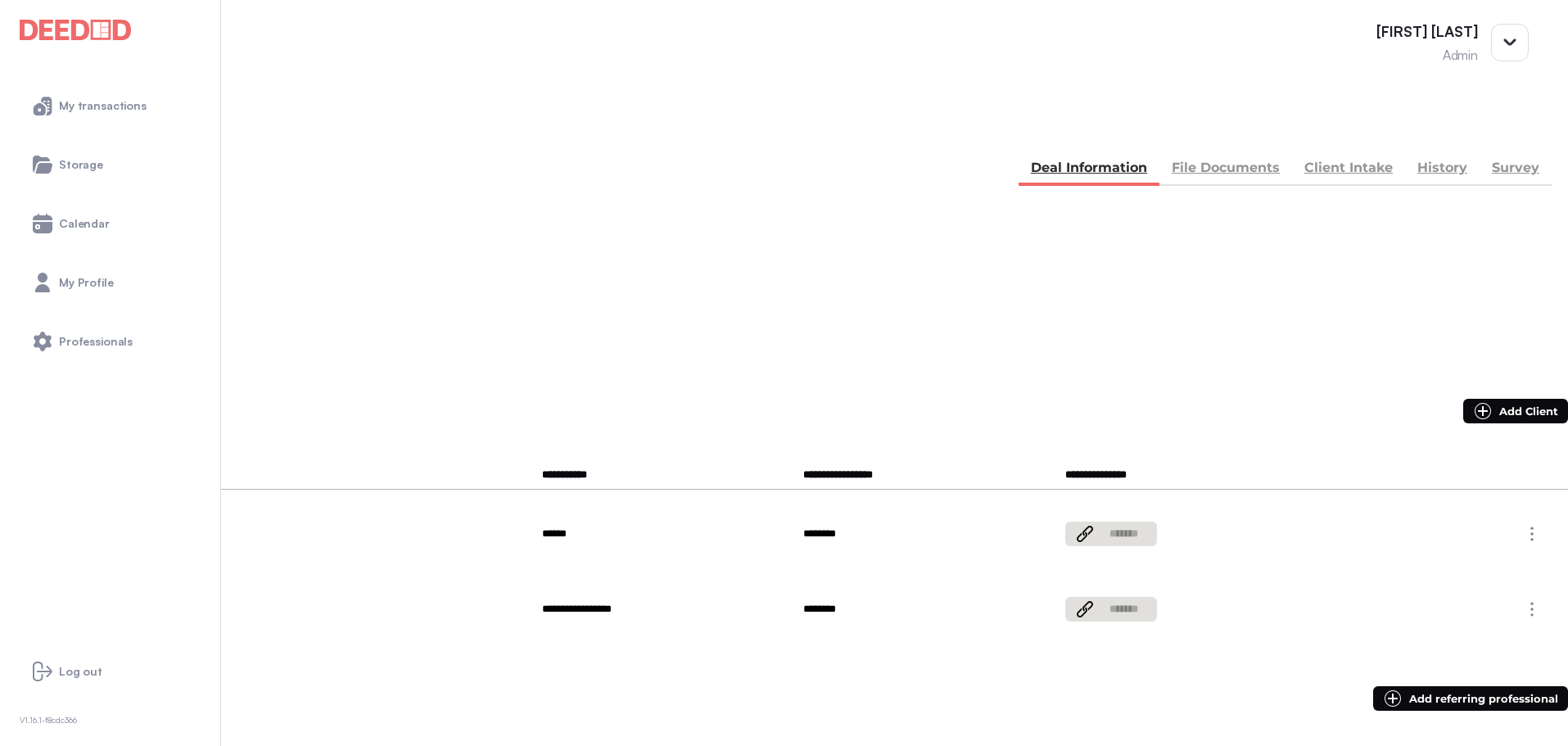 click on "Survey" at bounding box center (1516, 170) 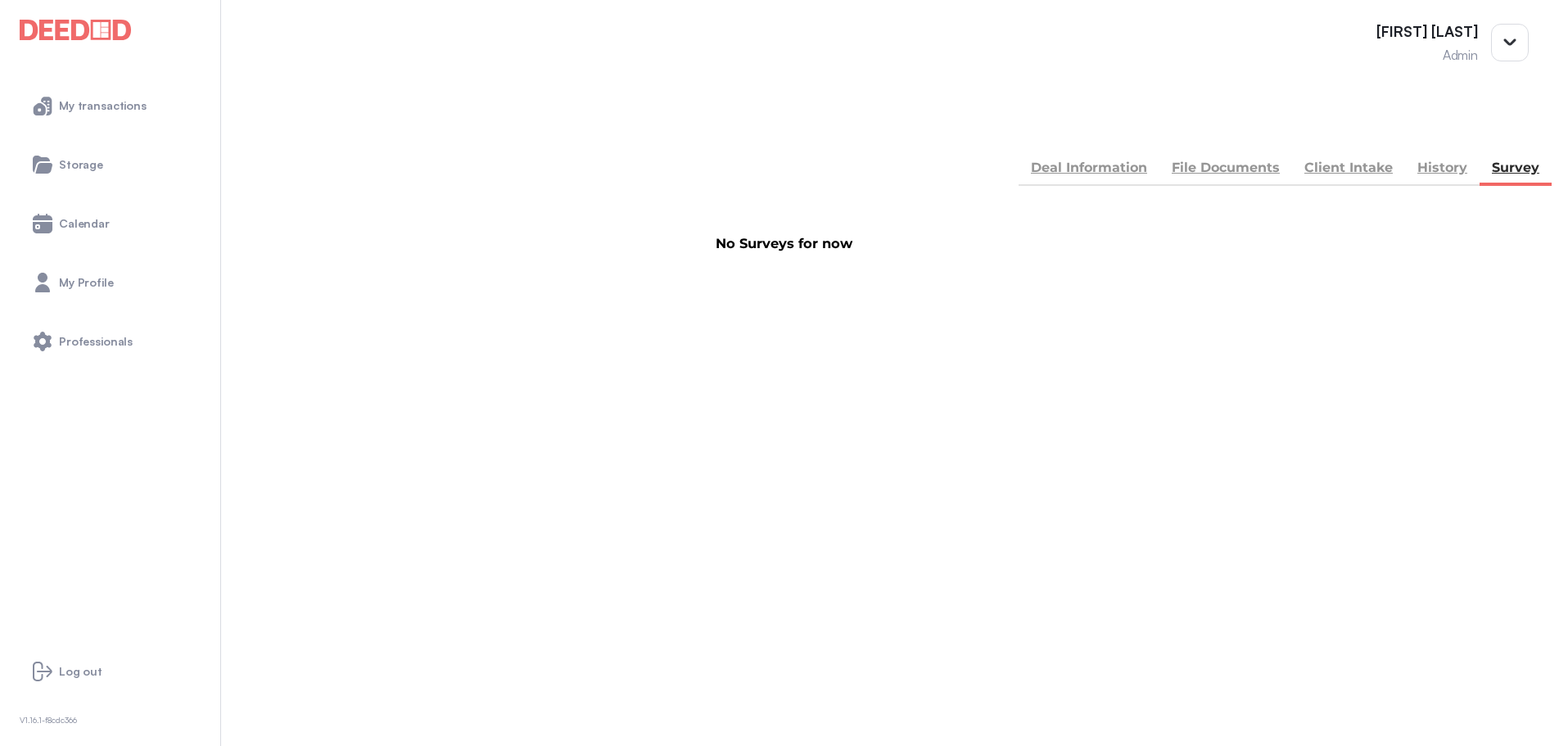 click on "Deal Information" at bounding box center (1089, 170) 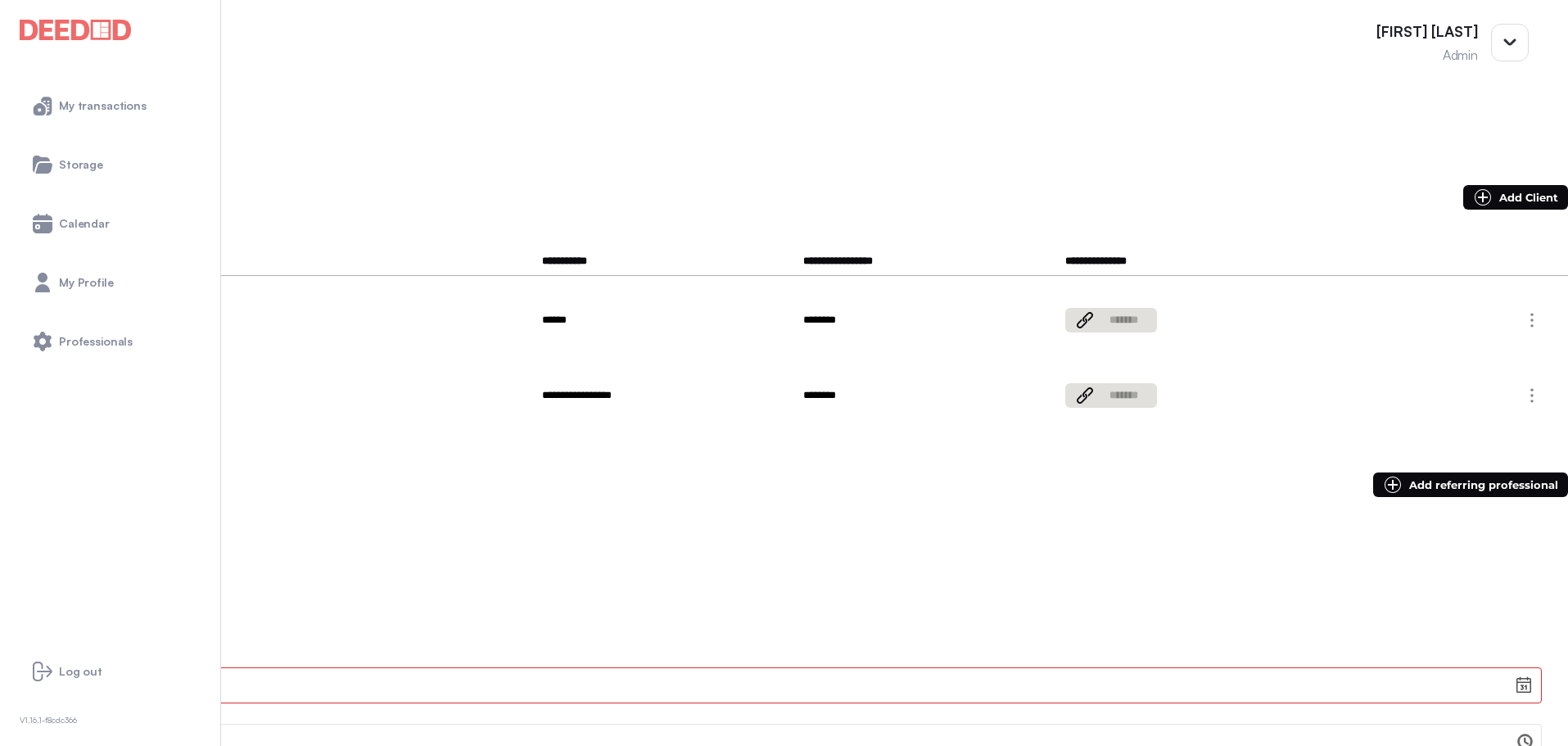 scroll, scrollTop: 0, scrollLeft: 0, axis: both 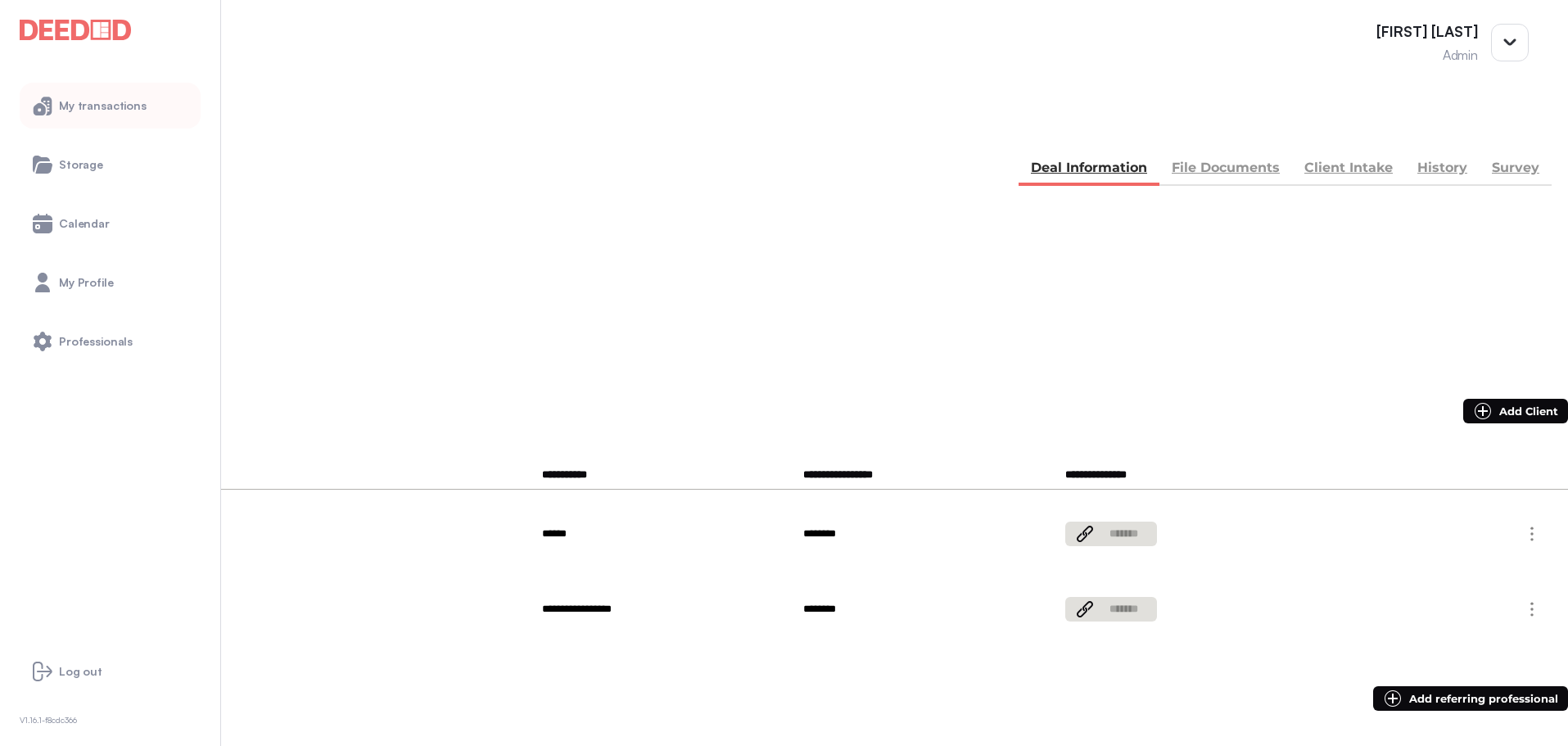 click on "My transactions" at bounding box center [110, 106] 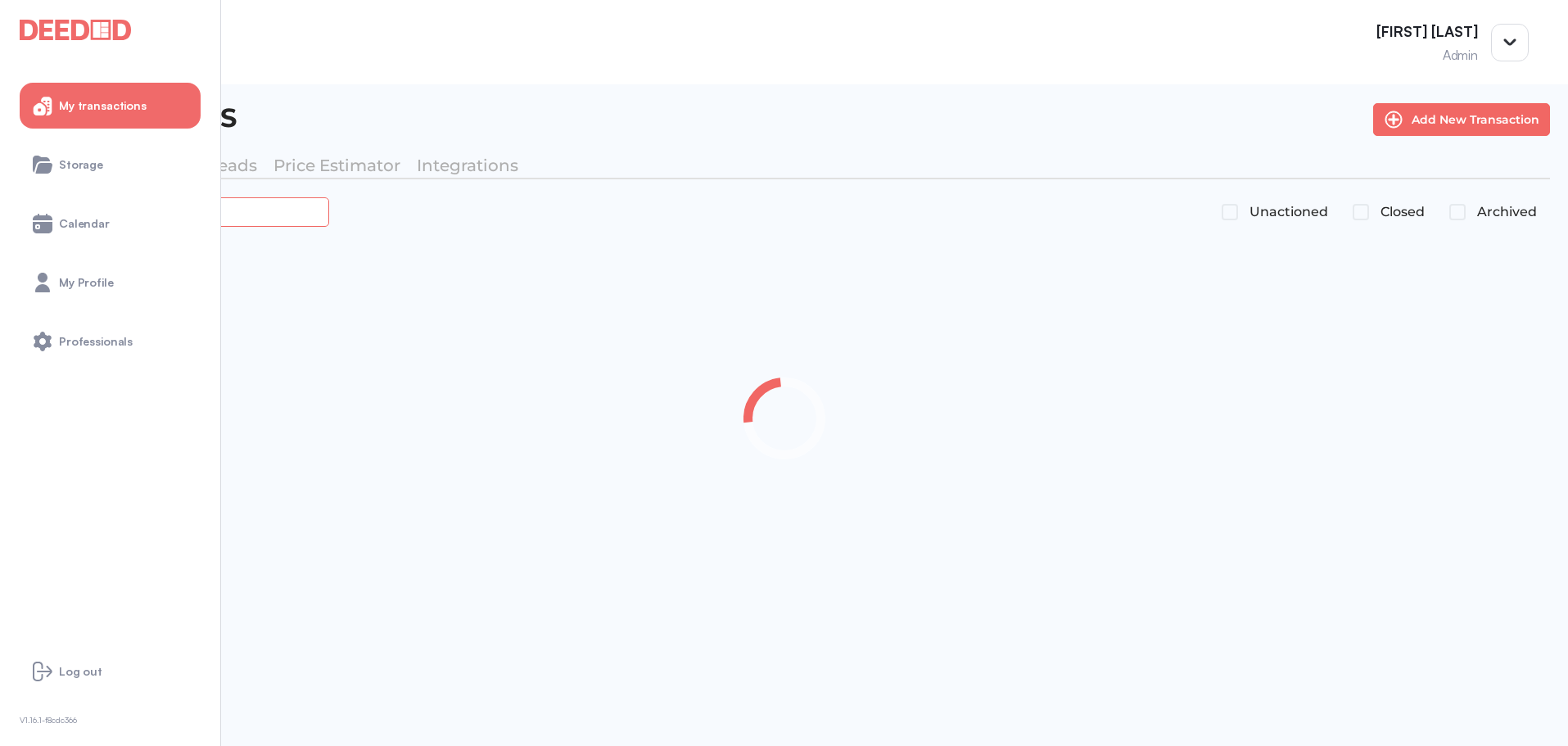 click at bounding box center (183, 211) 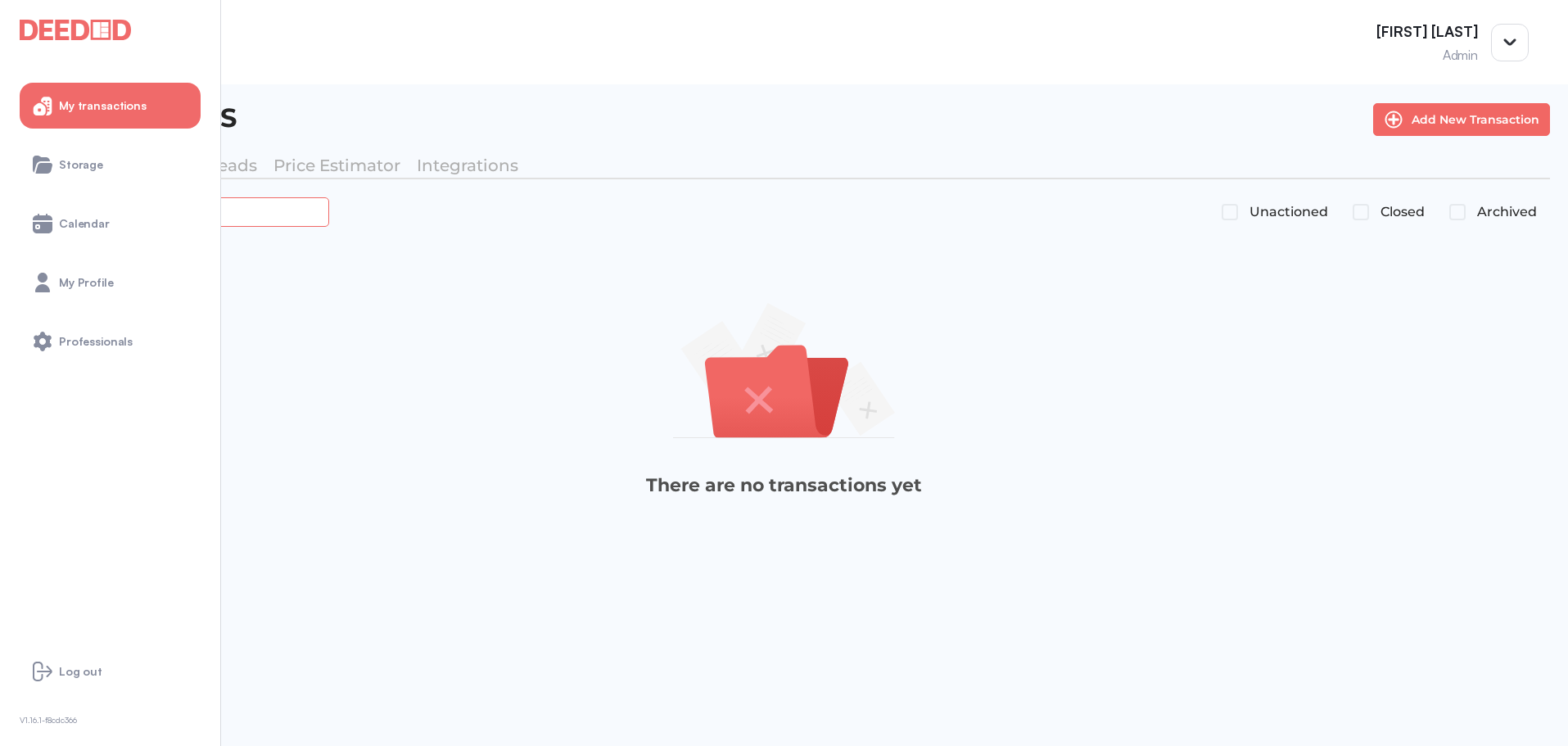 type on "*********" 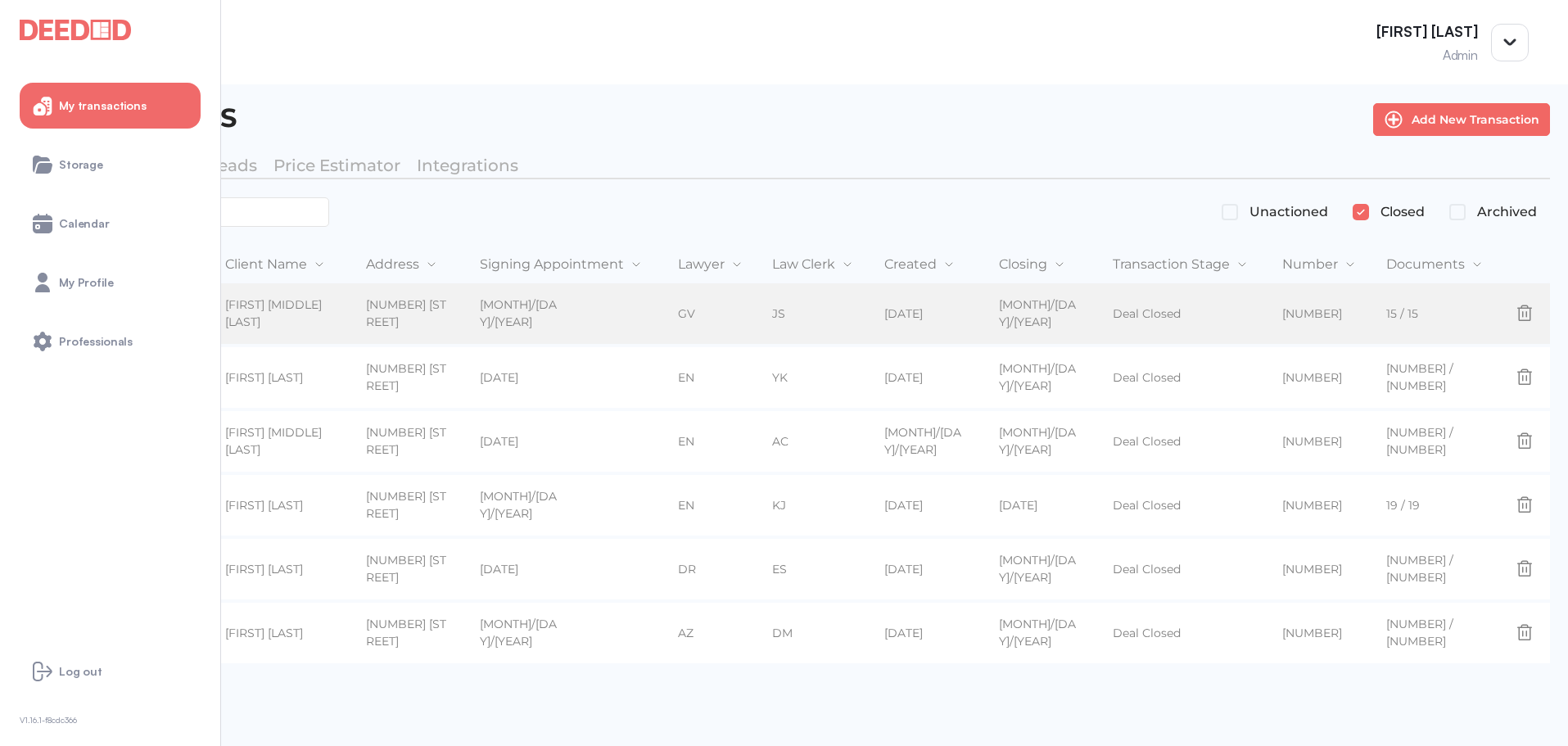 click on "[NUMBER] [STREET]" at bounding box center (410, 314) 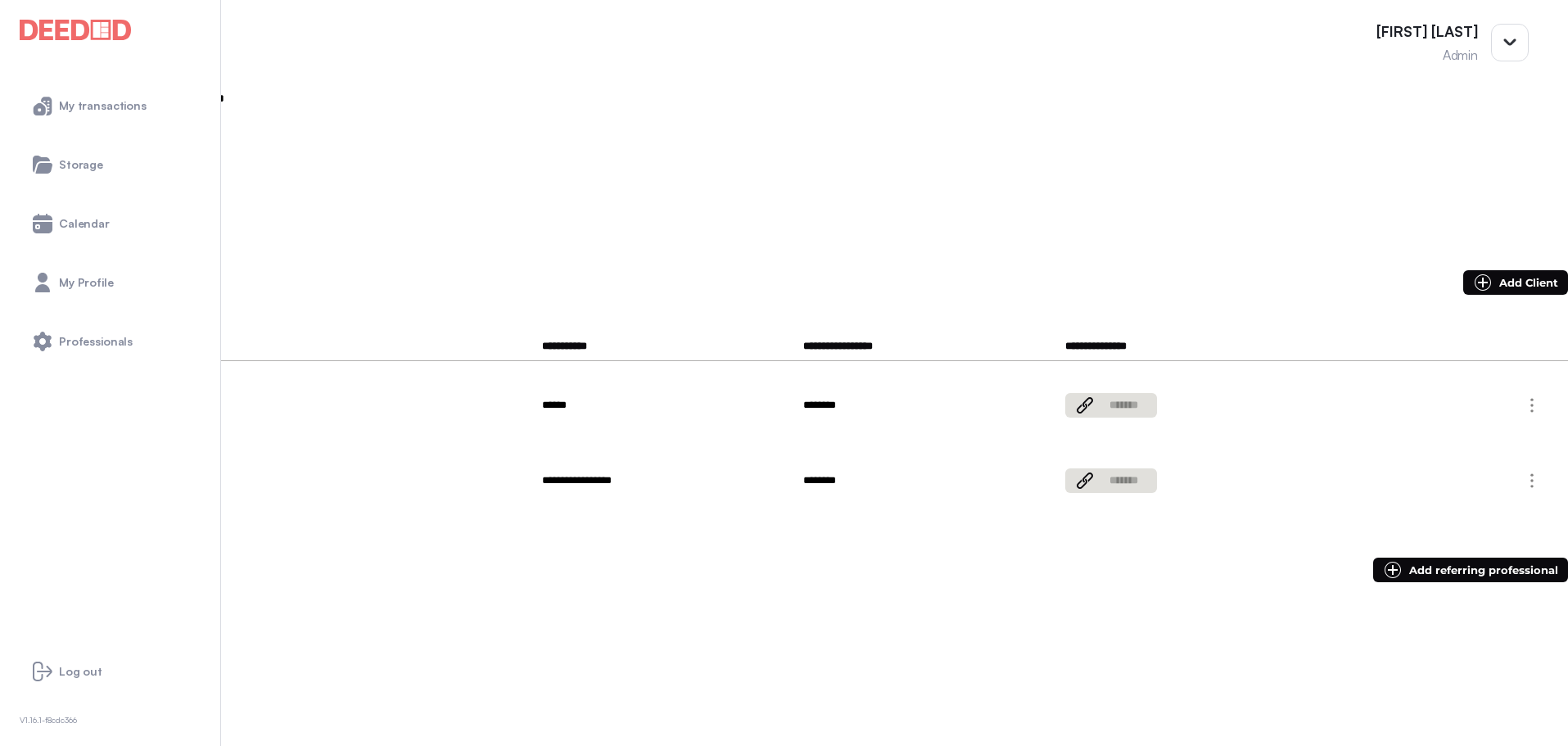 scroll, scrollTop: 164, scrollLeft: 0, axis: vertical 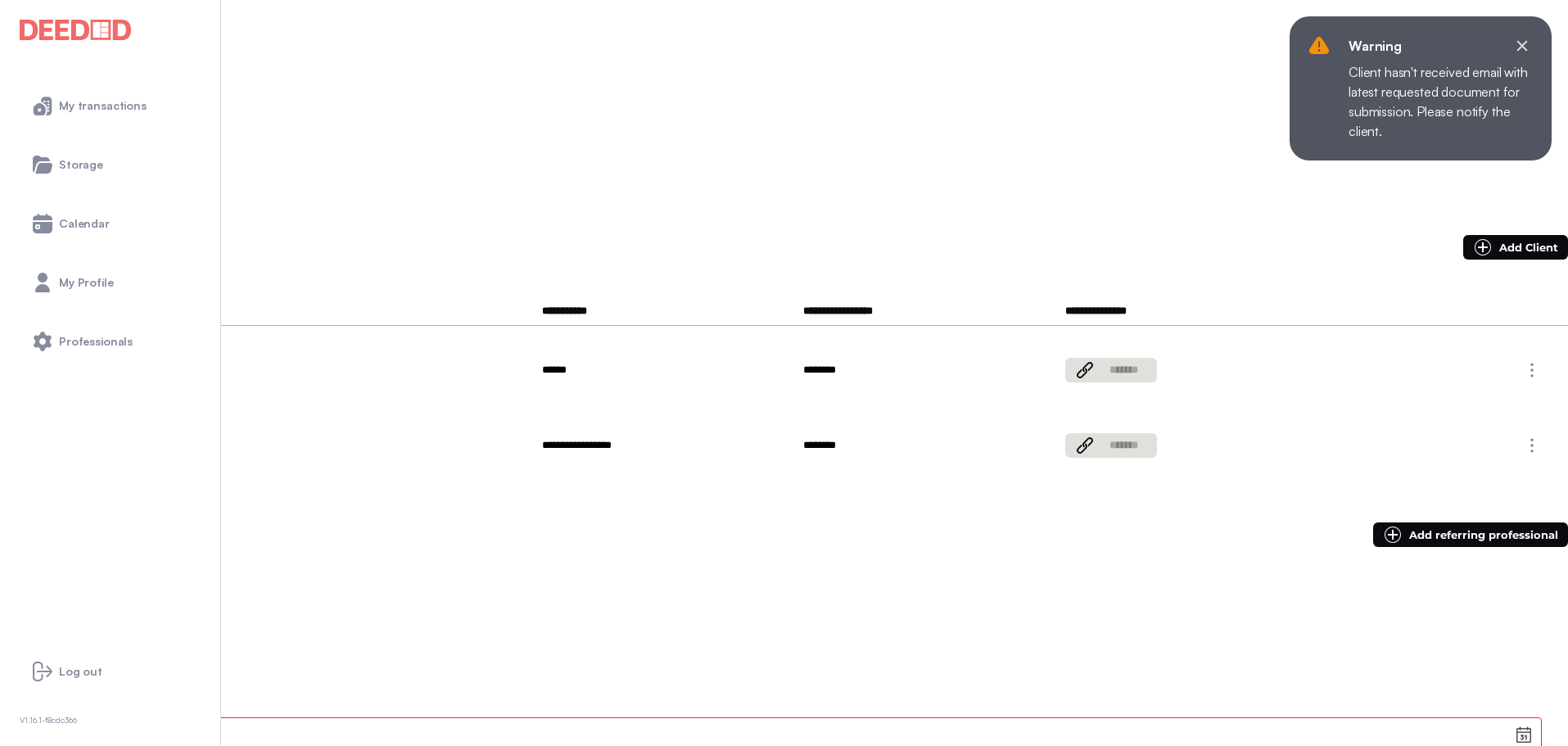 click on "**********" at bounding box center (38, 653) 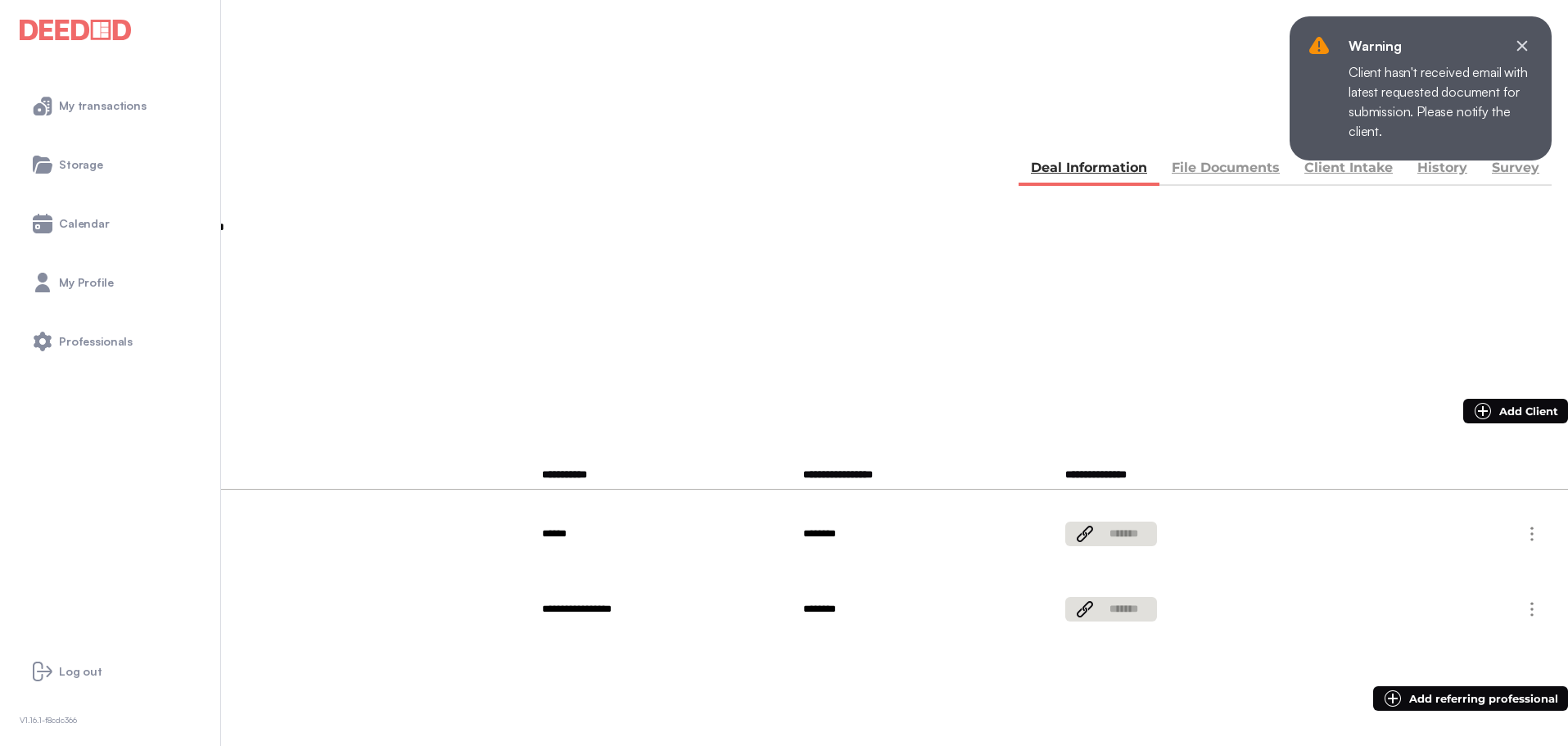 click on "Survey" at bounding box center [1516, 170] 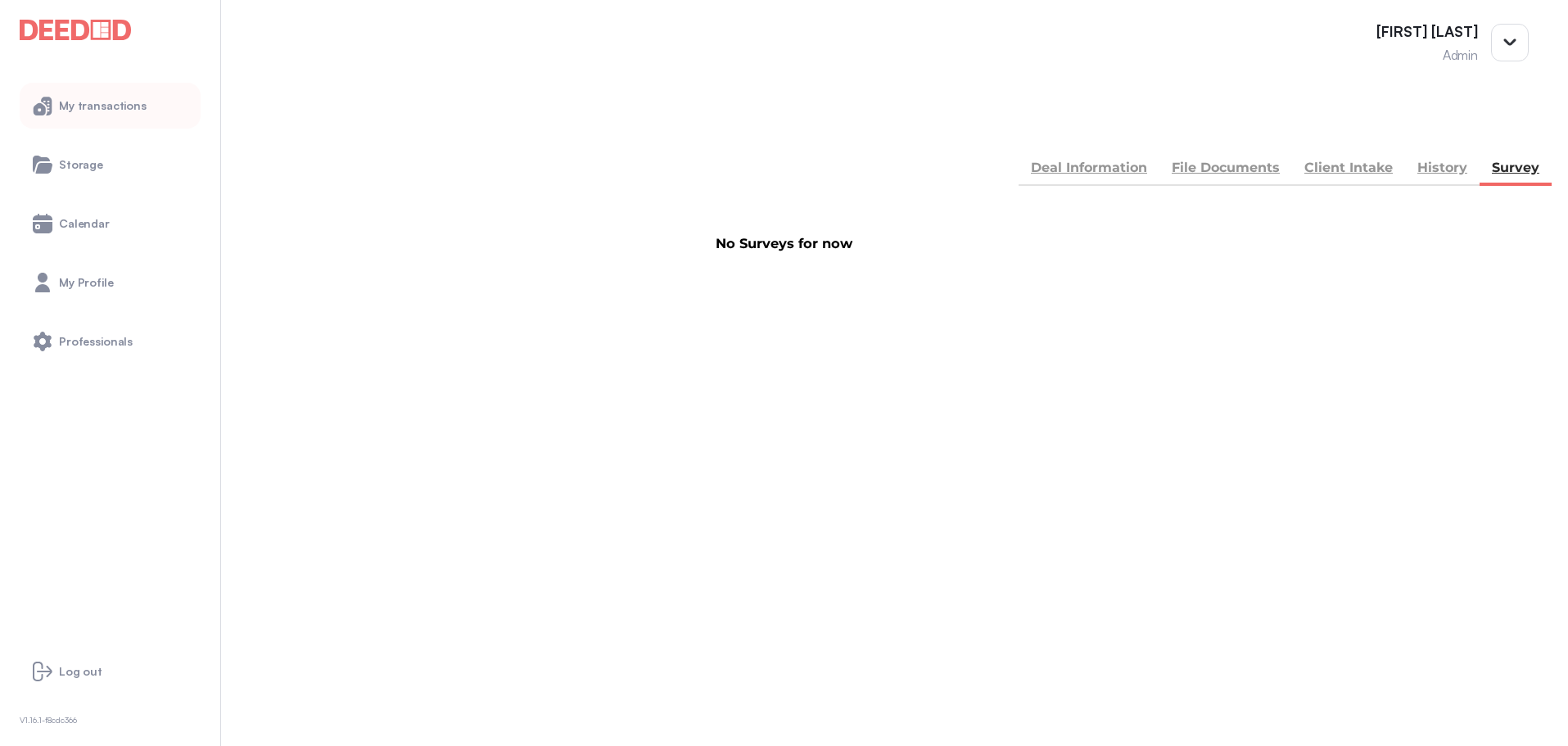 click on "My transactions" at bounding box center [110, 106] 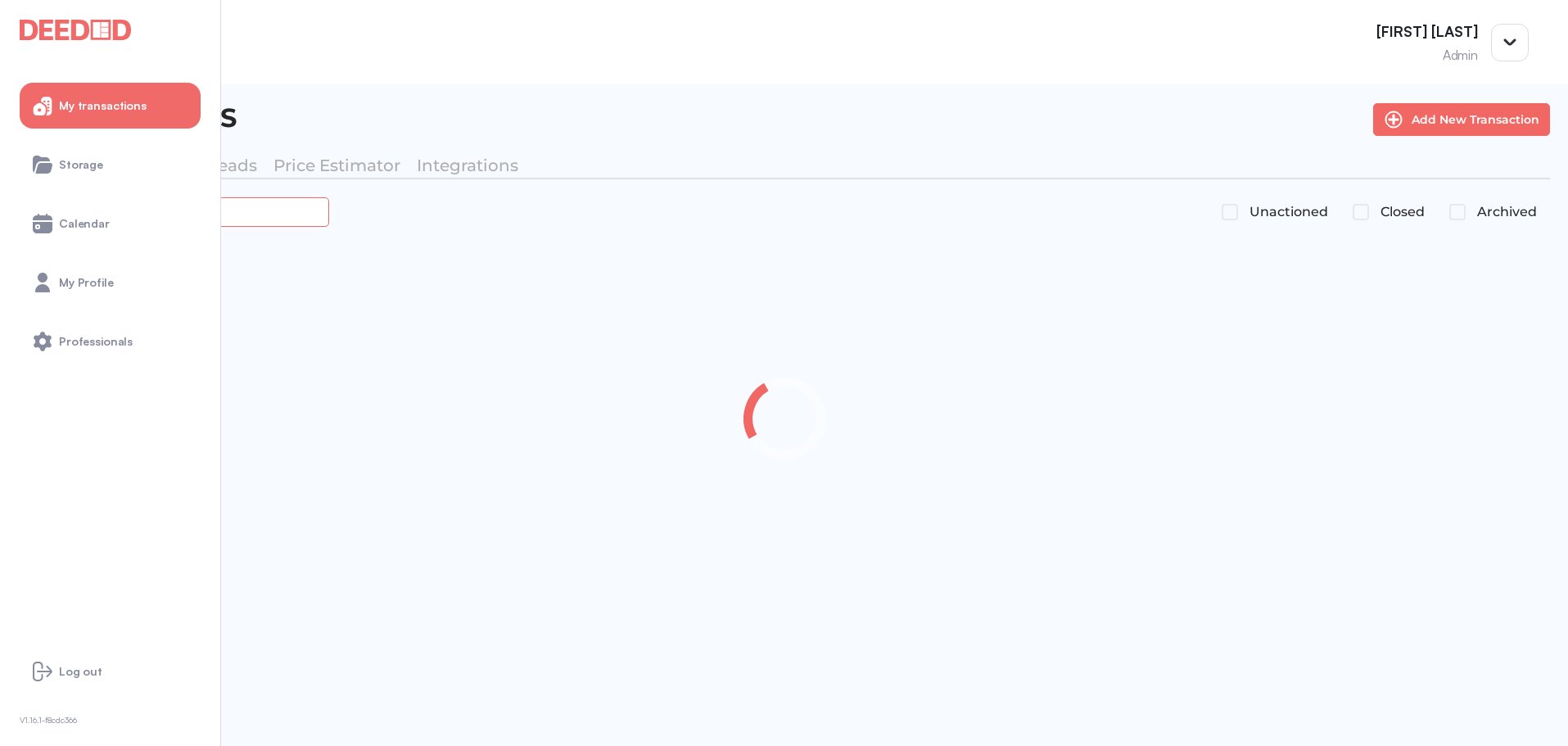 click at bounding box center (183, 211) 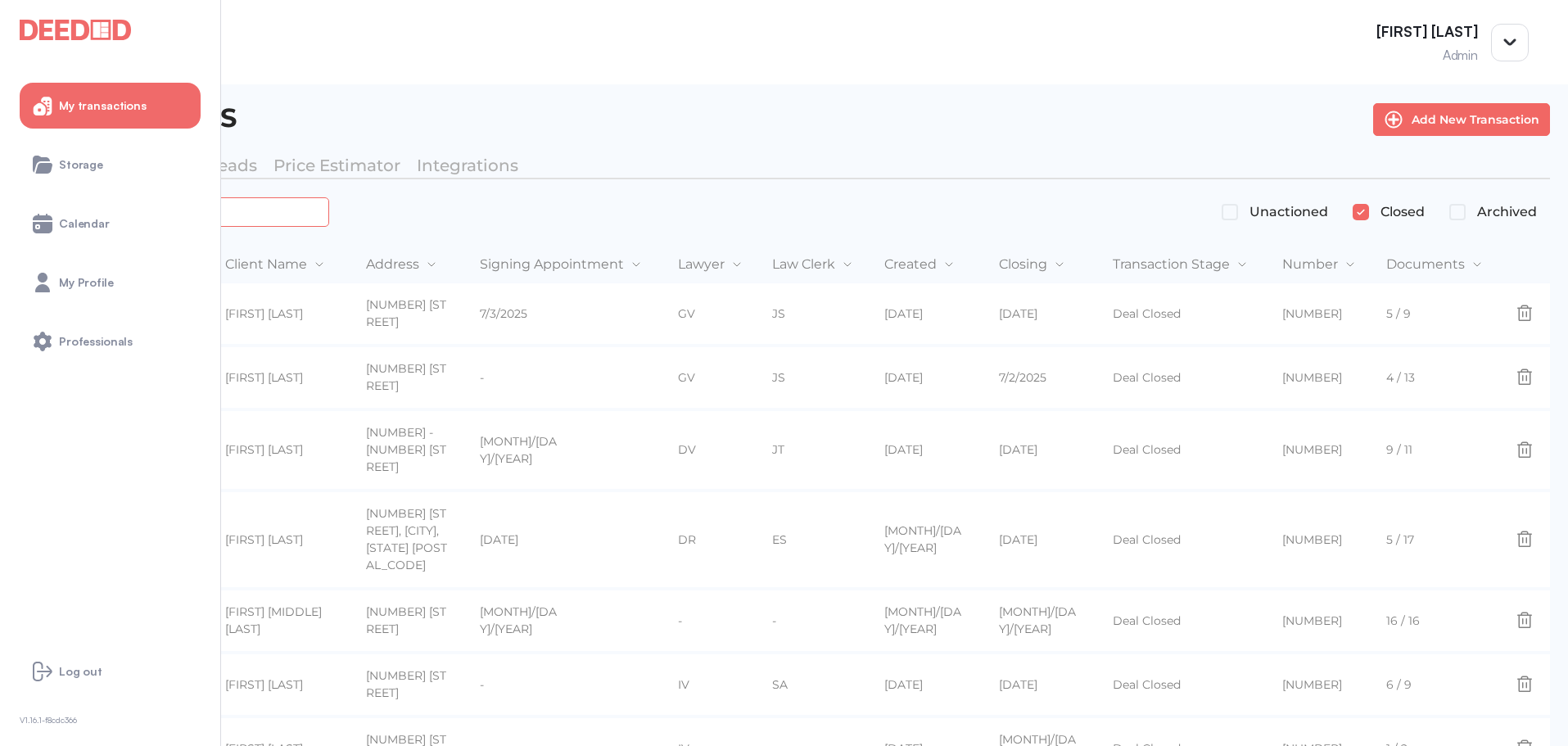click on "******" at bounding box center (183, 211) 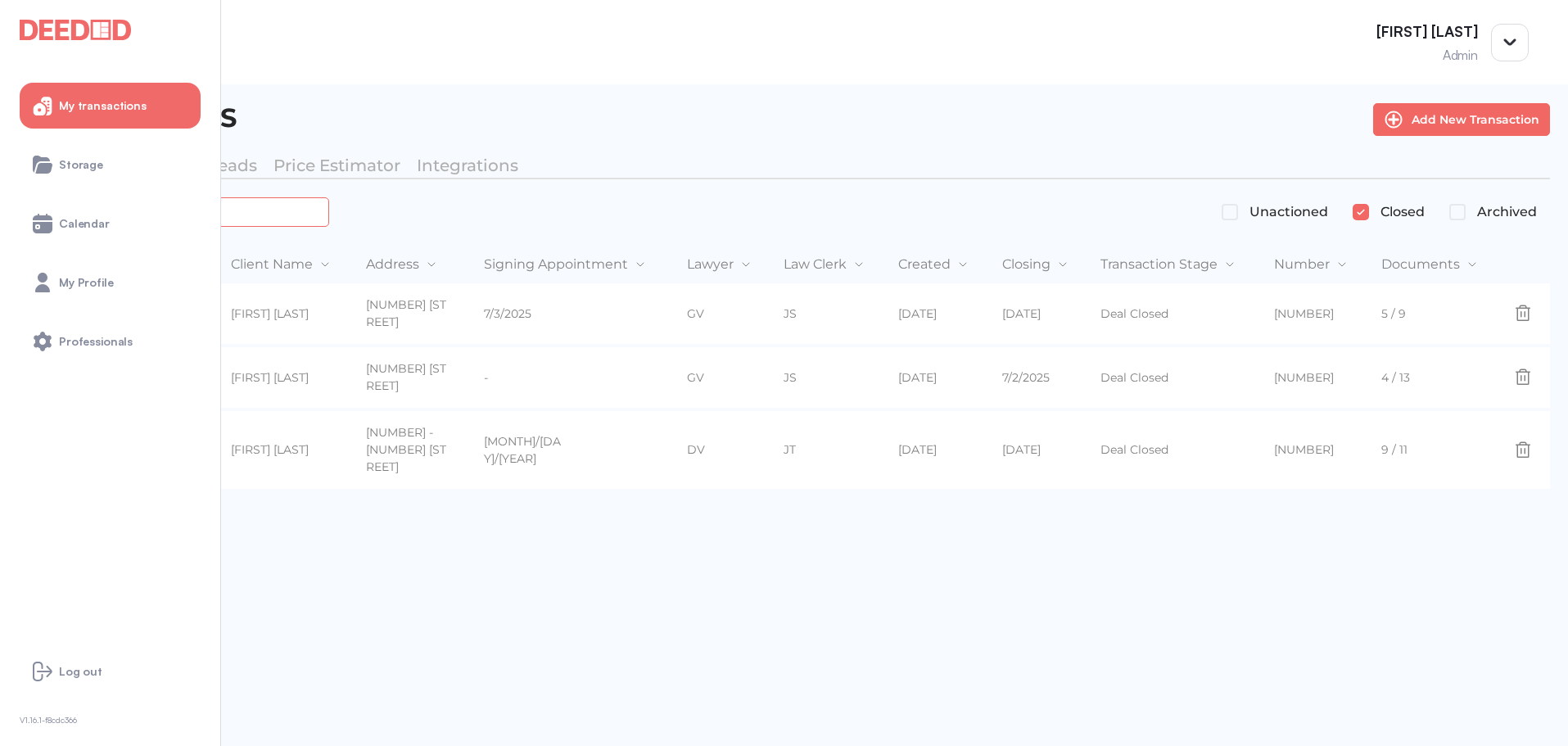 type on "********" 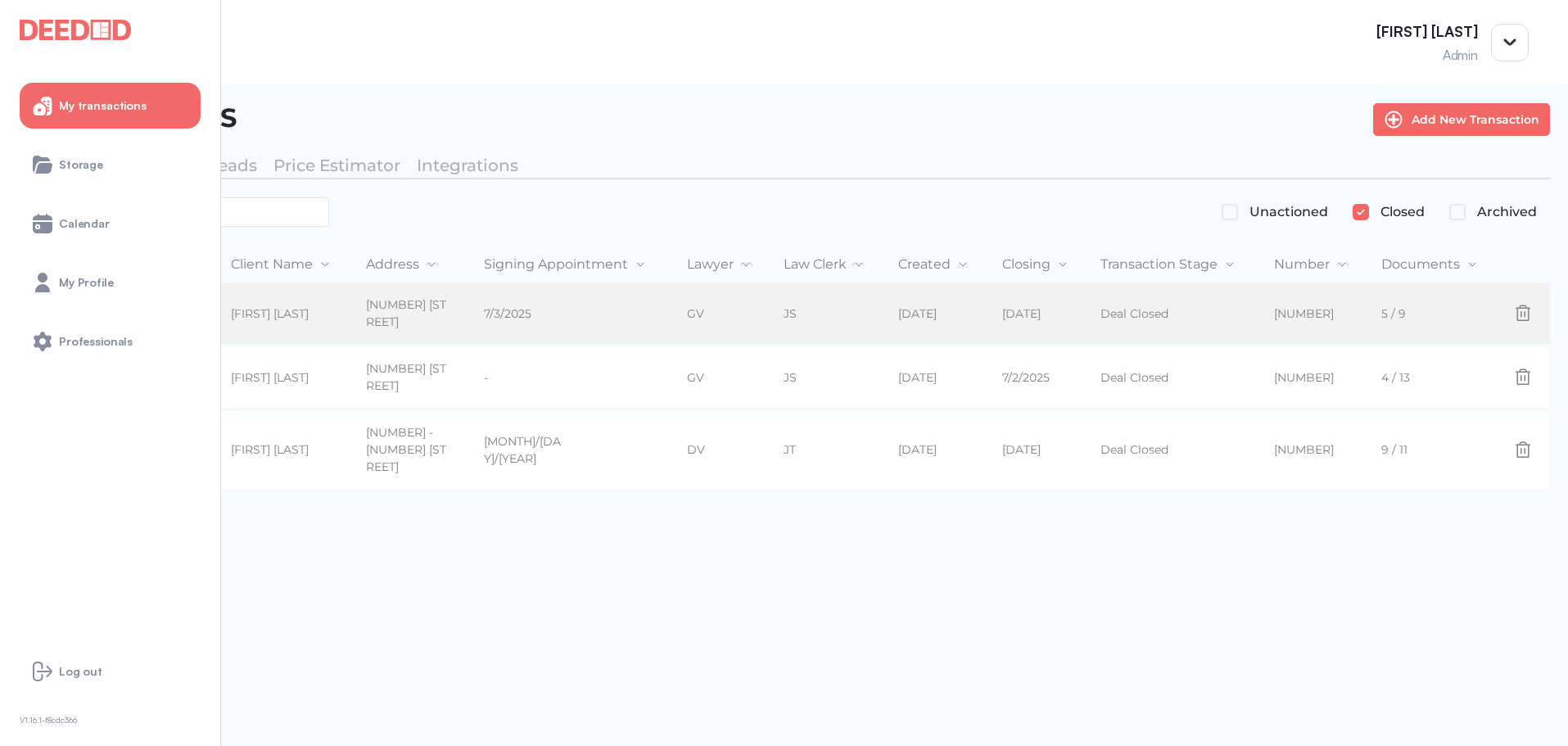 click on "[DATE]" at bounding box center (1038, 314) 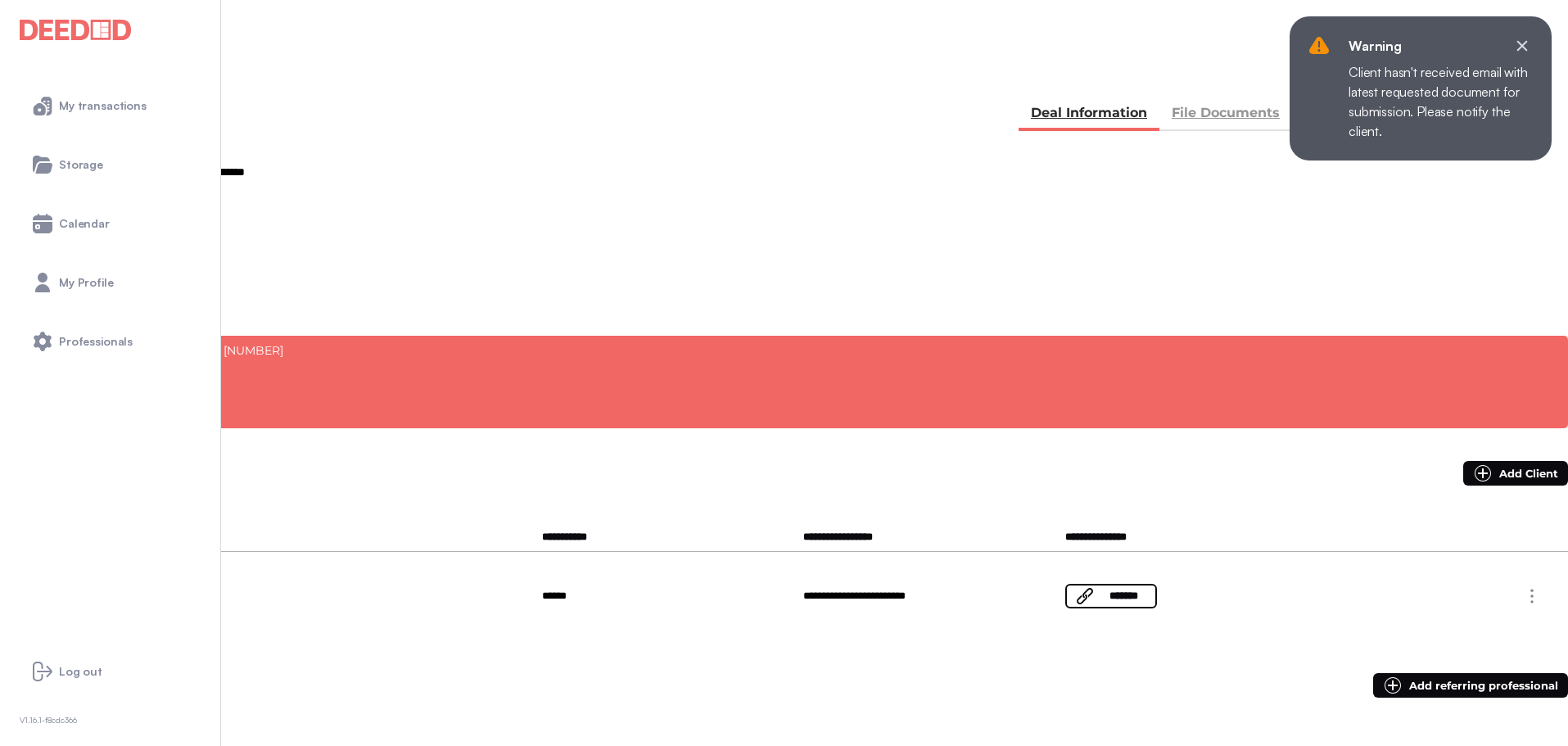 scroll, scrollTop: 0, scrollLeft: 0, axis: both 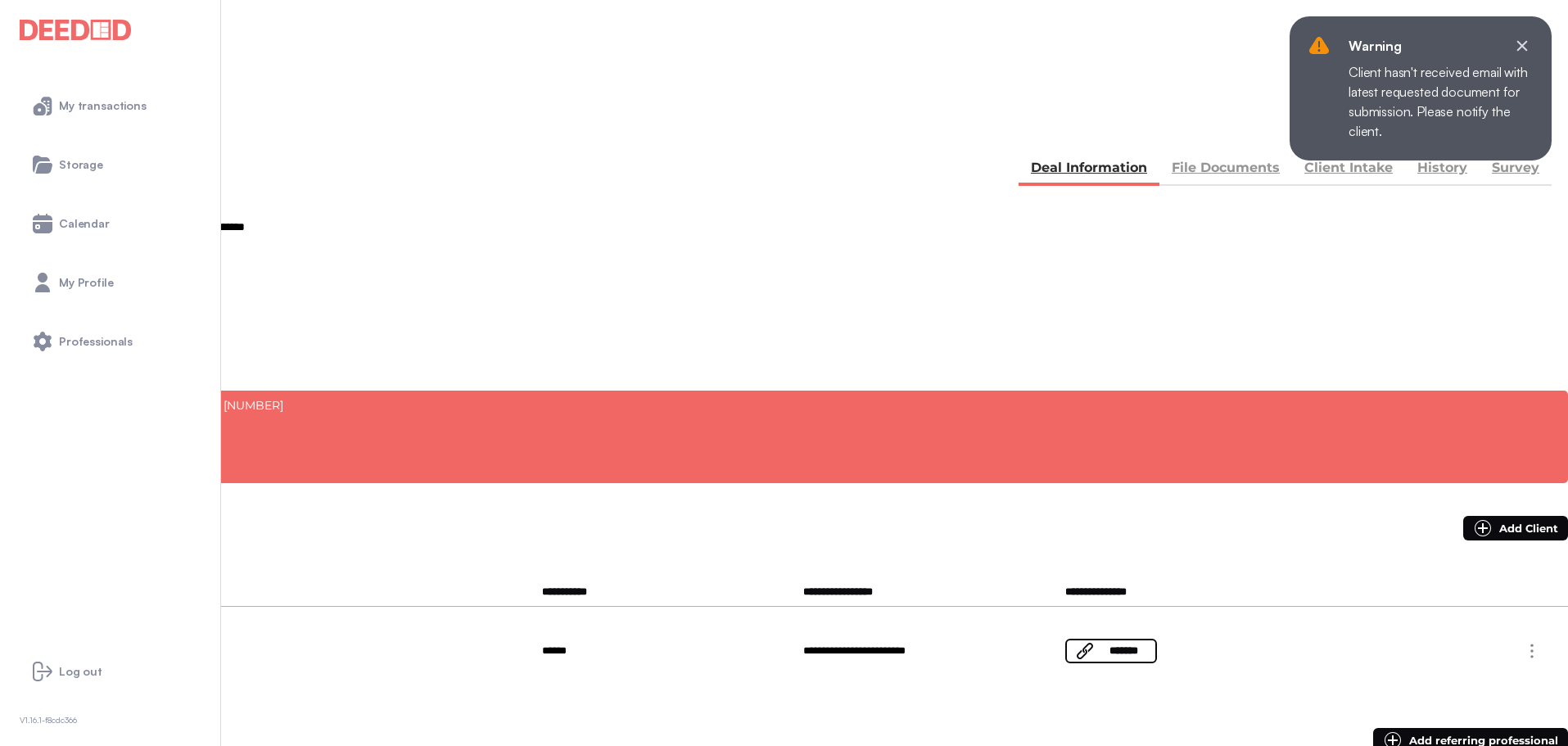 click at bounding box center (29, 127) 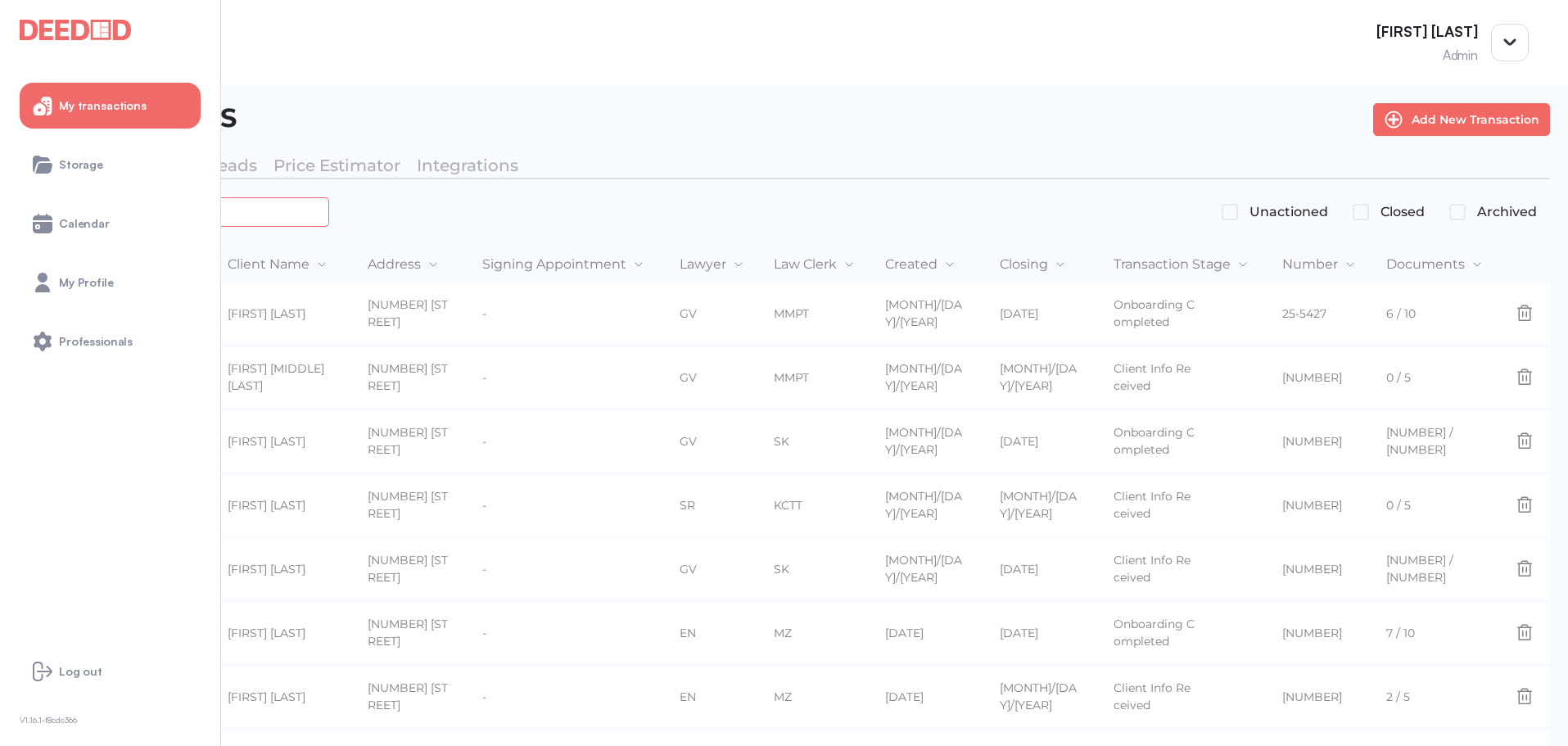 click at bounding box center [183, 211] 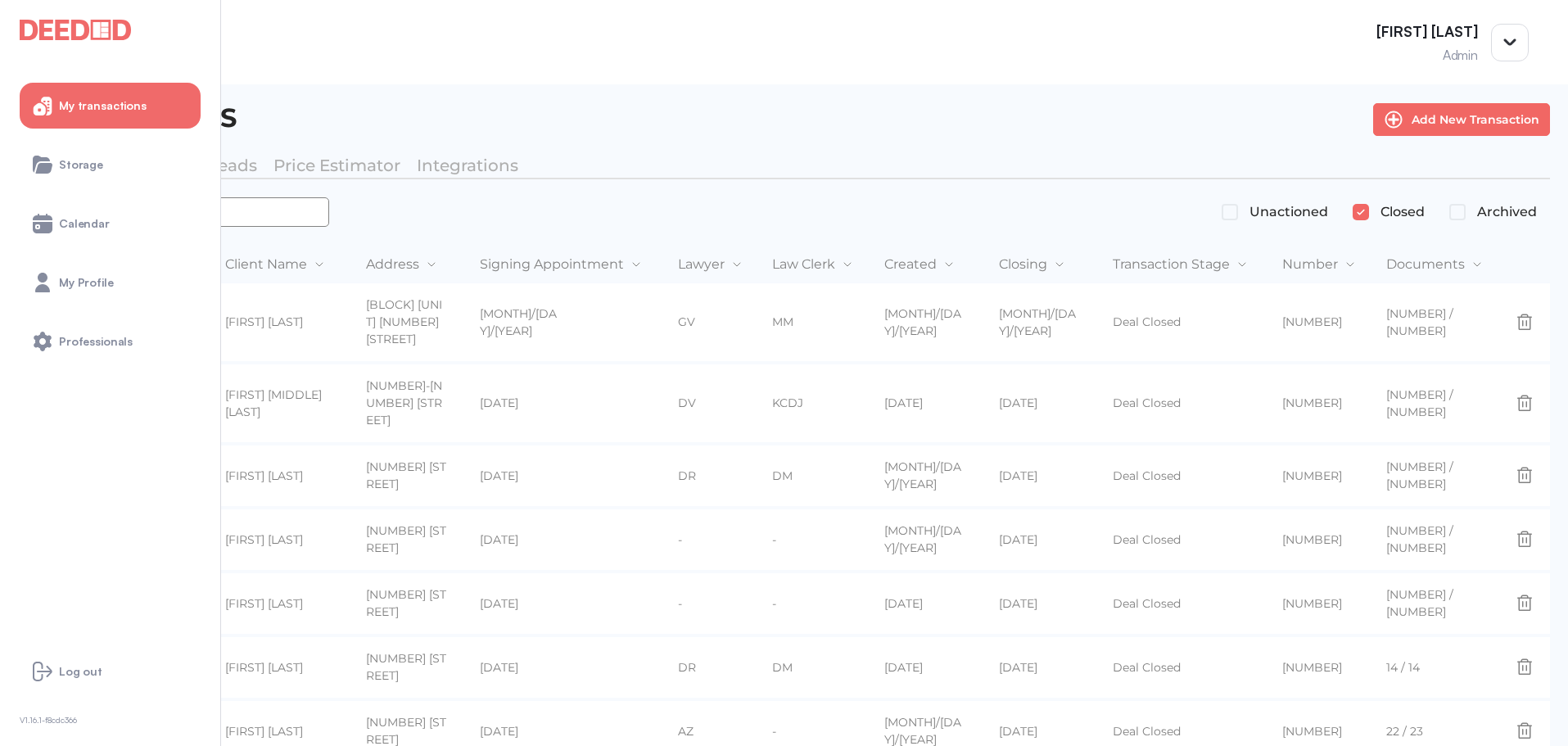 click on "*********" at bounding box center [174, 212] 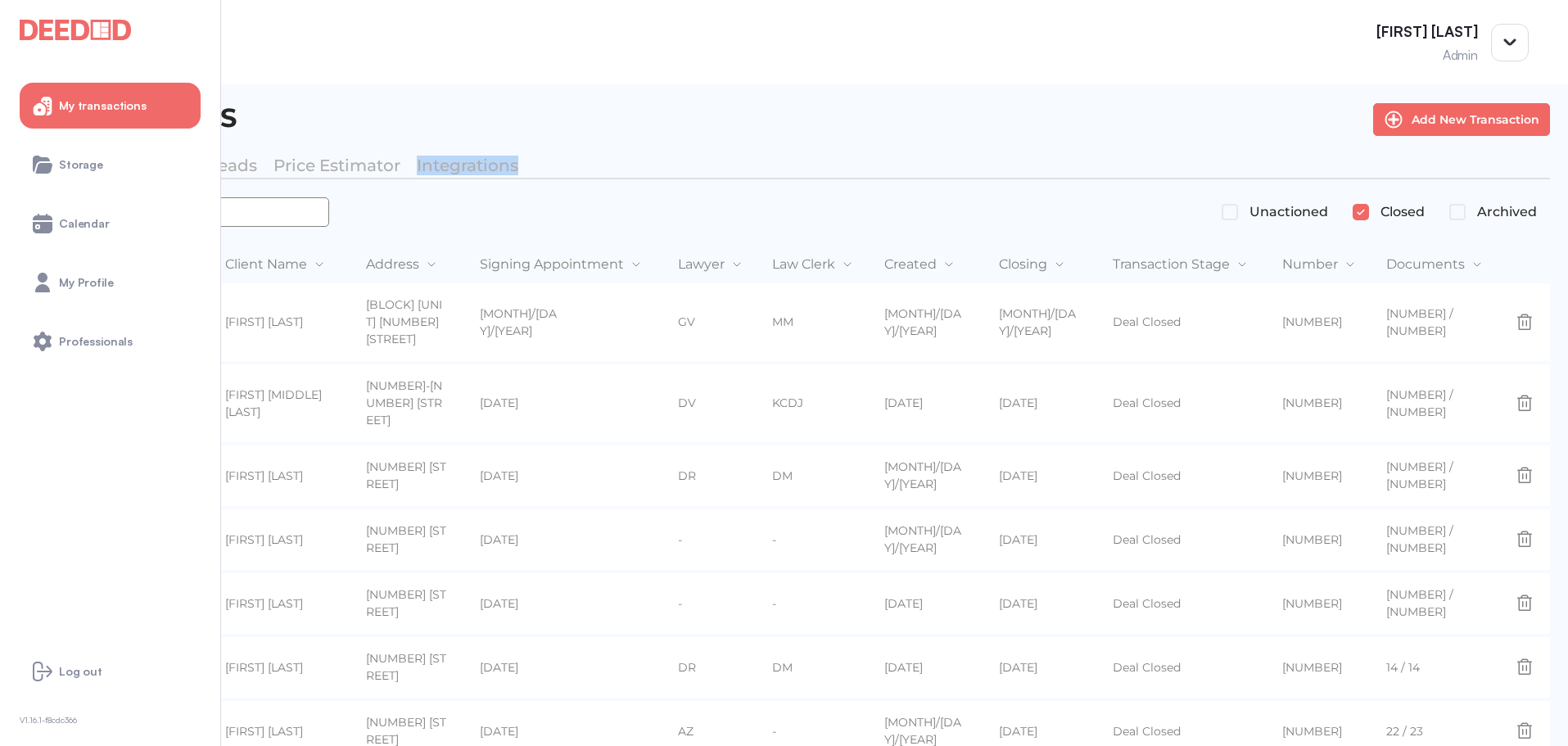 click on "*********" at bounding box center [174, 212] 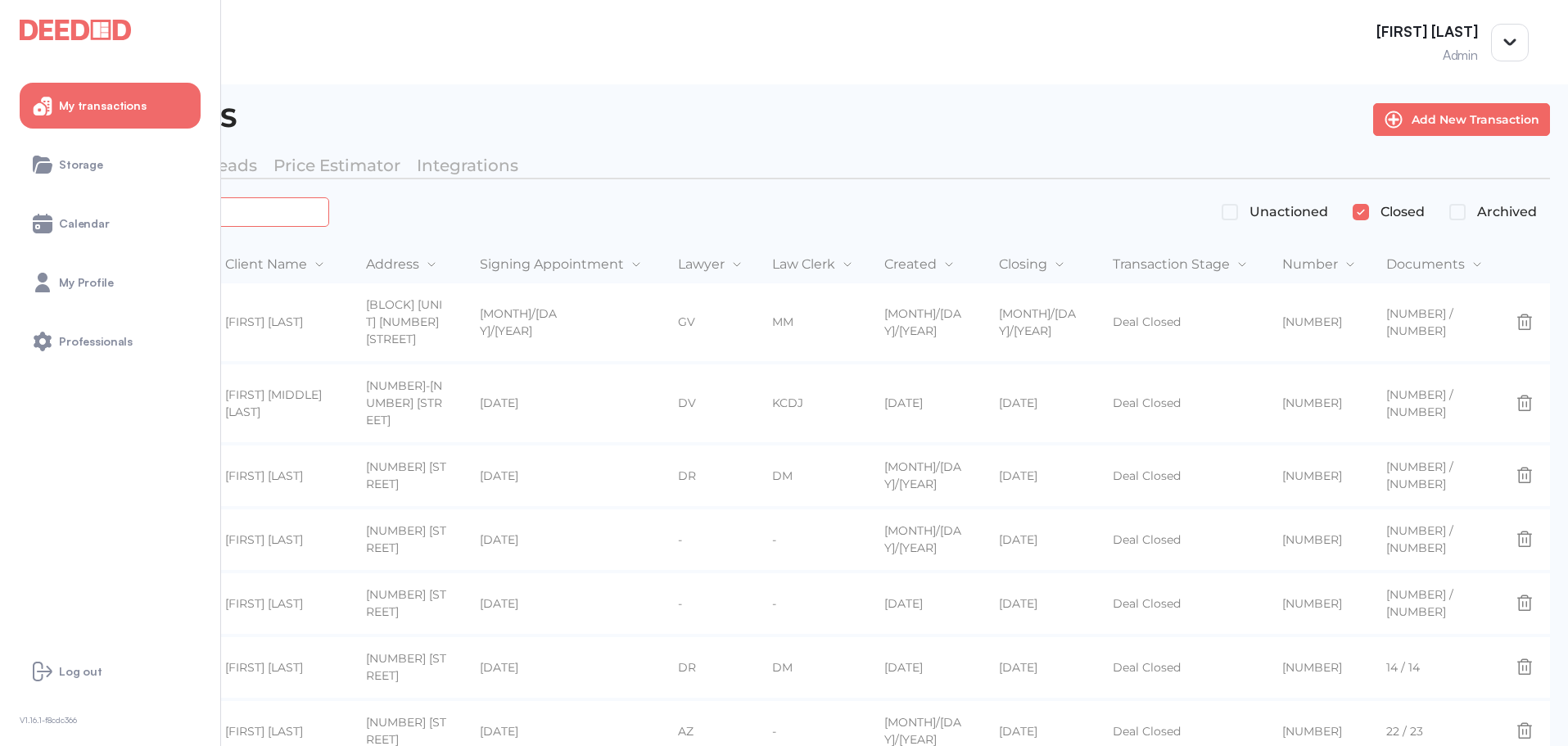 click on "*********" at bounding box center (183, 211) 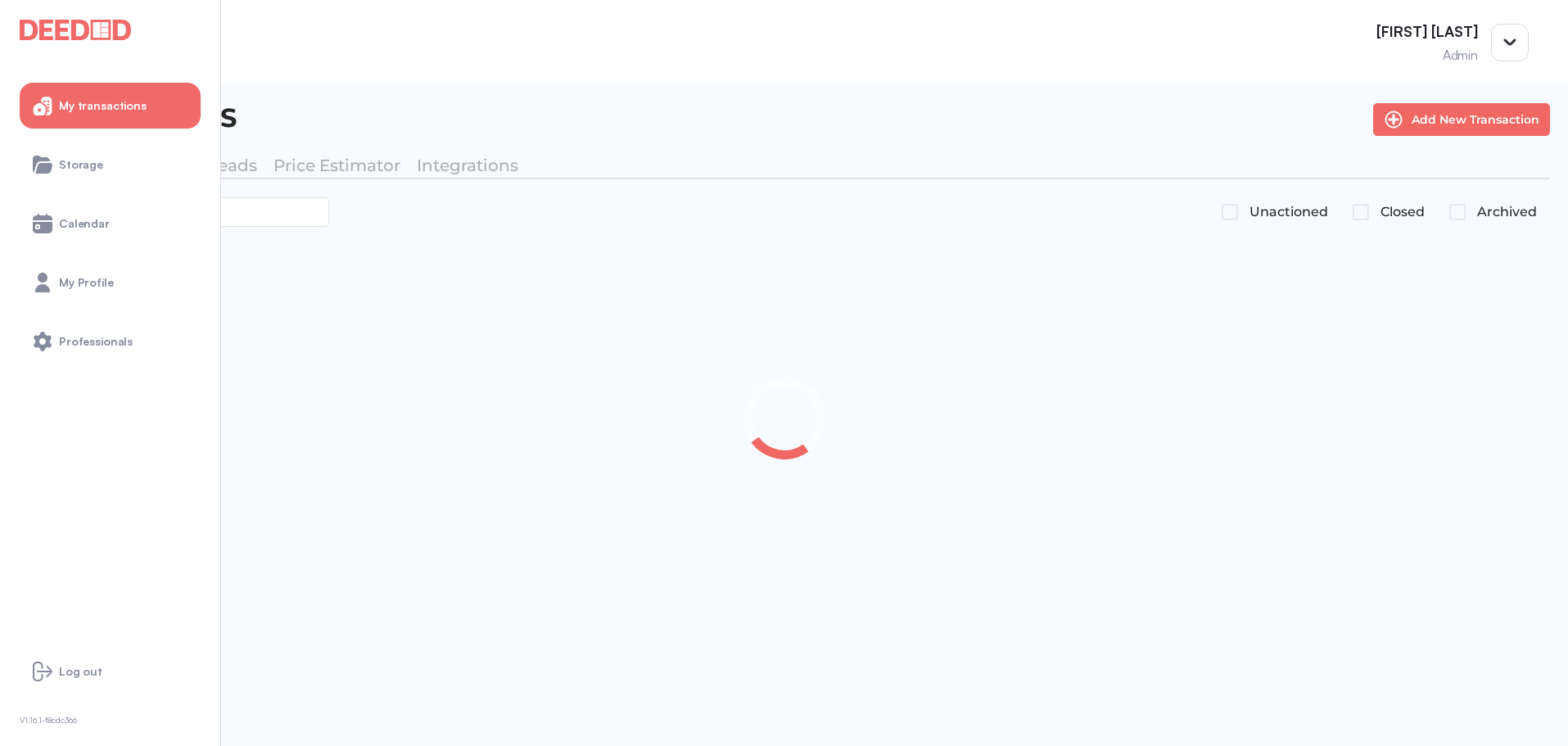 click on "Unactioned" at bounding box center (1289, 212) 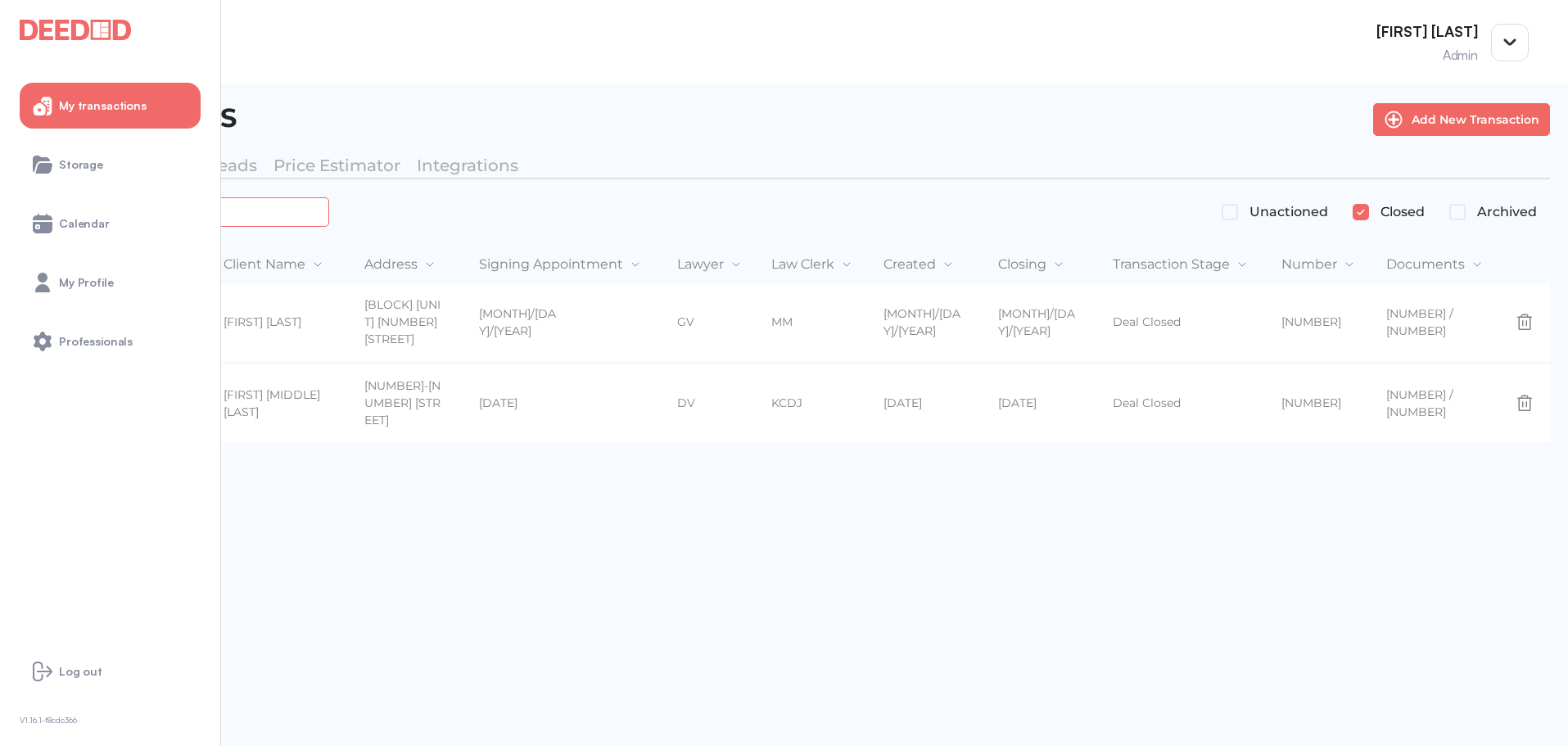click on "**********" at bounding box center (183, 211) 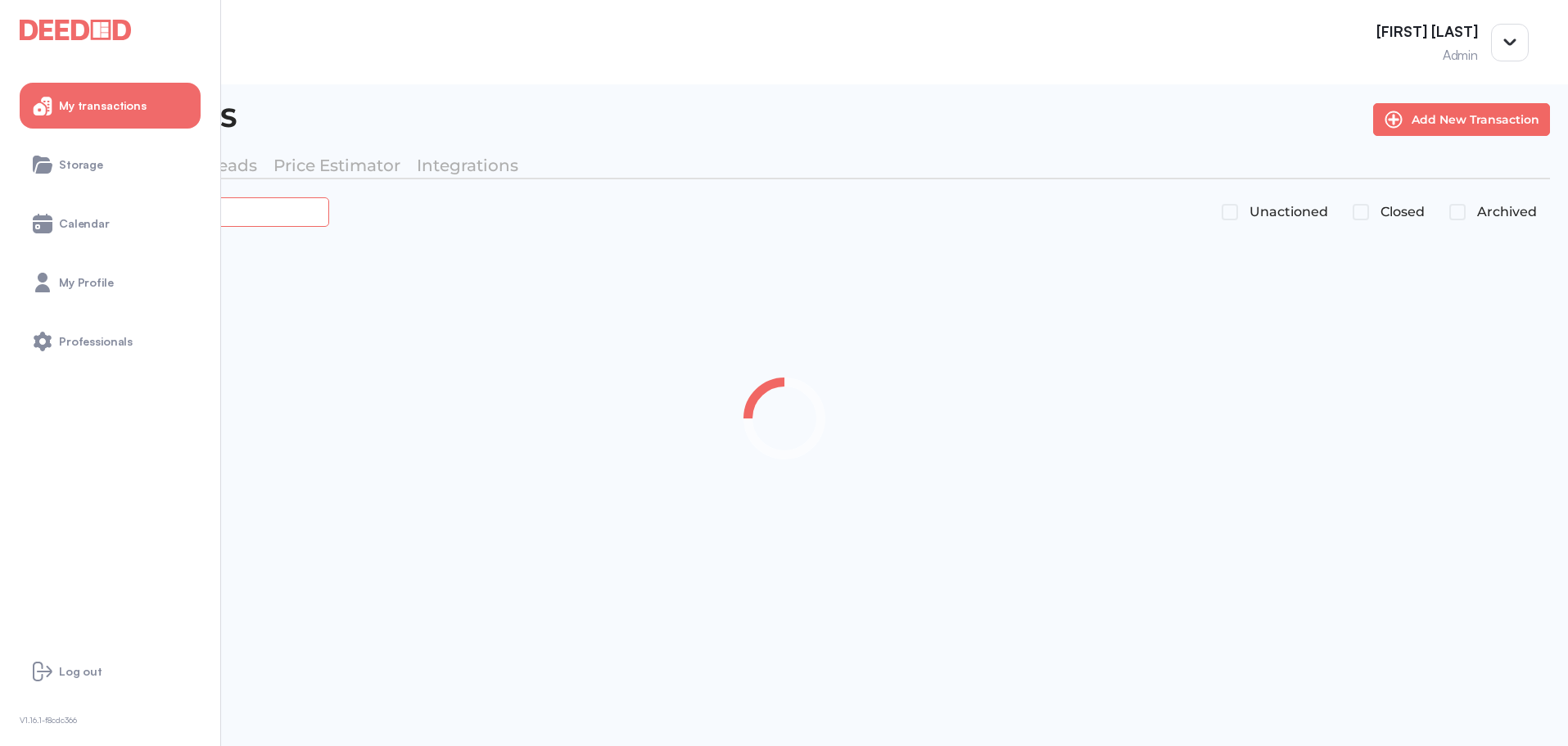 click on "*****" at bounding box center [183, 211] 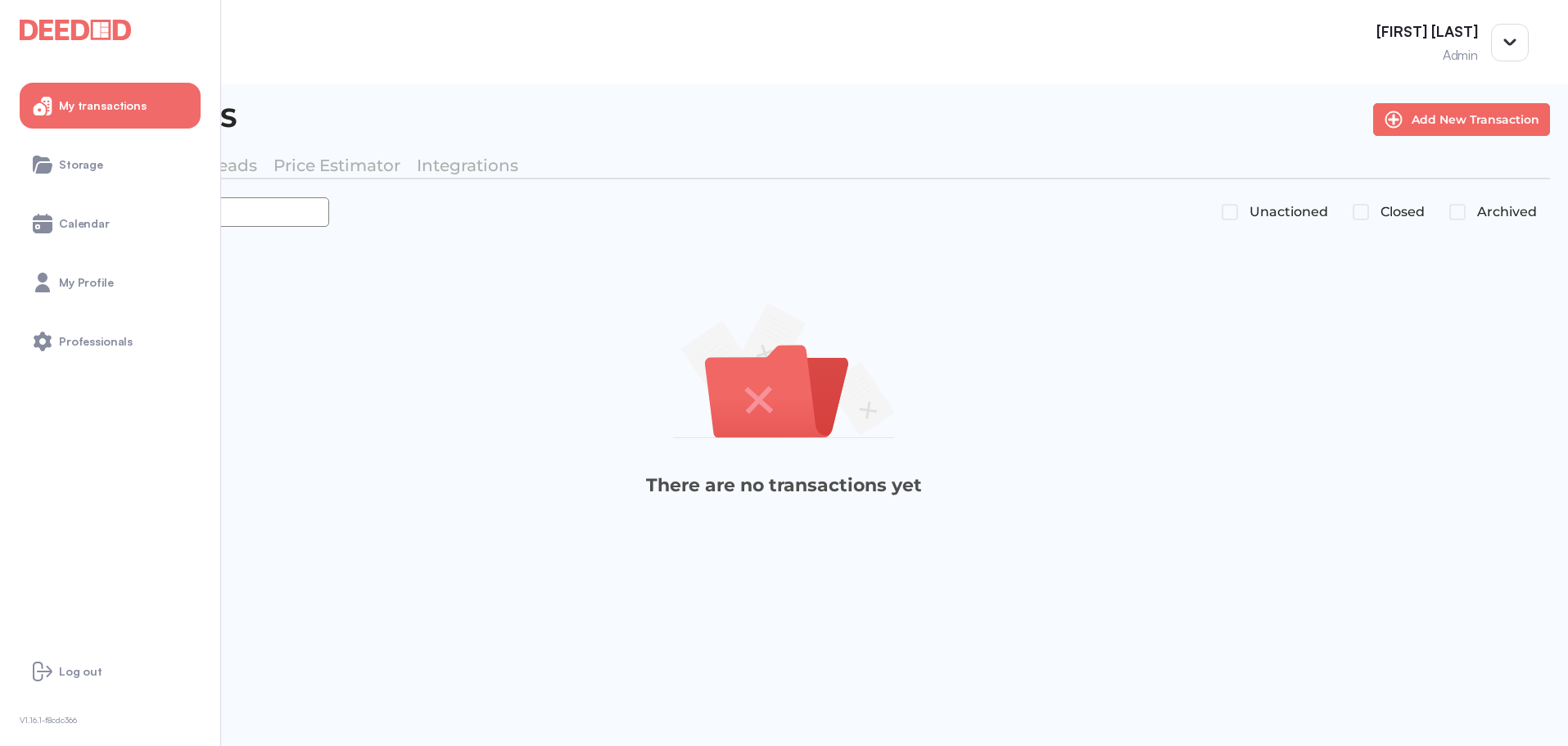 drag, startPoint x: 328, startPoint y: 215, endPoint x: 350, endPoint y: 224, distance: 23.769729 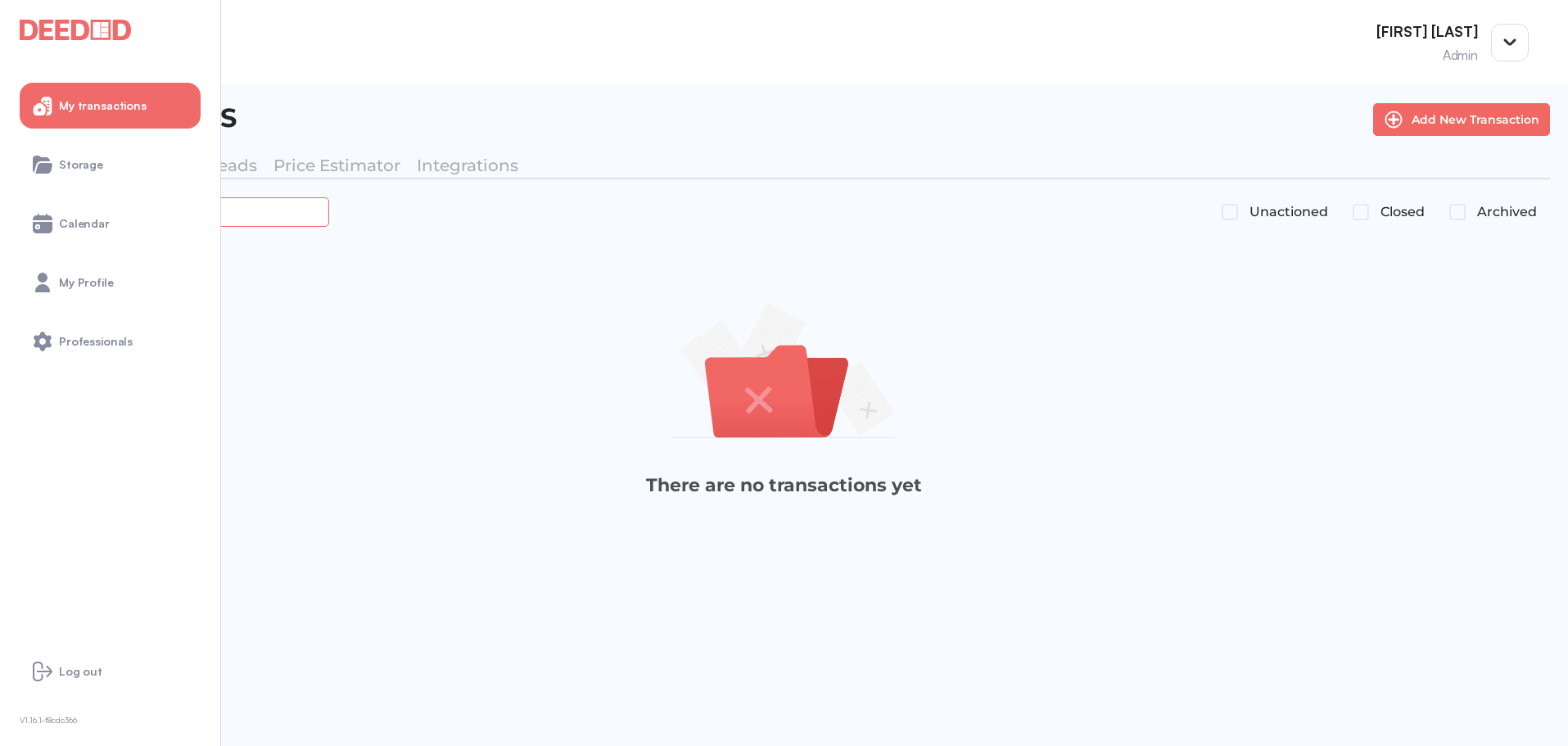 drag, startPoint x: 300, startPoint y: 213, endPoint x: 380, endPoint y: 208, distance: 80.1561 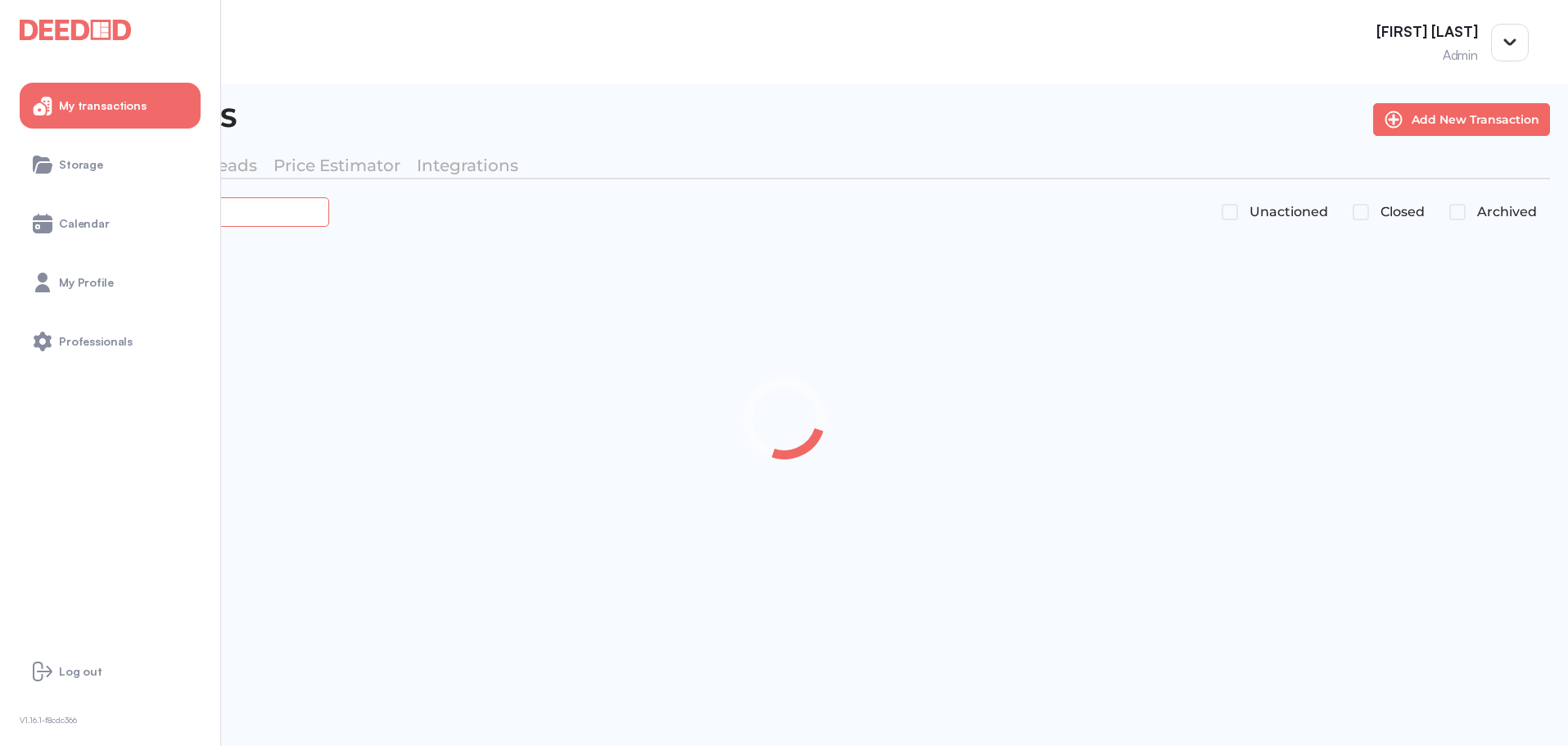 click on "**********" at bounding box center [183, 211] 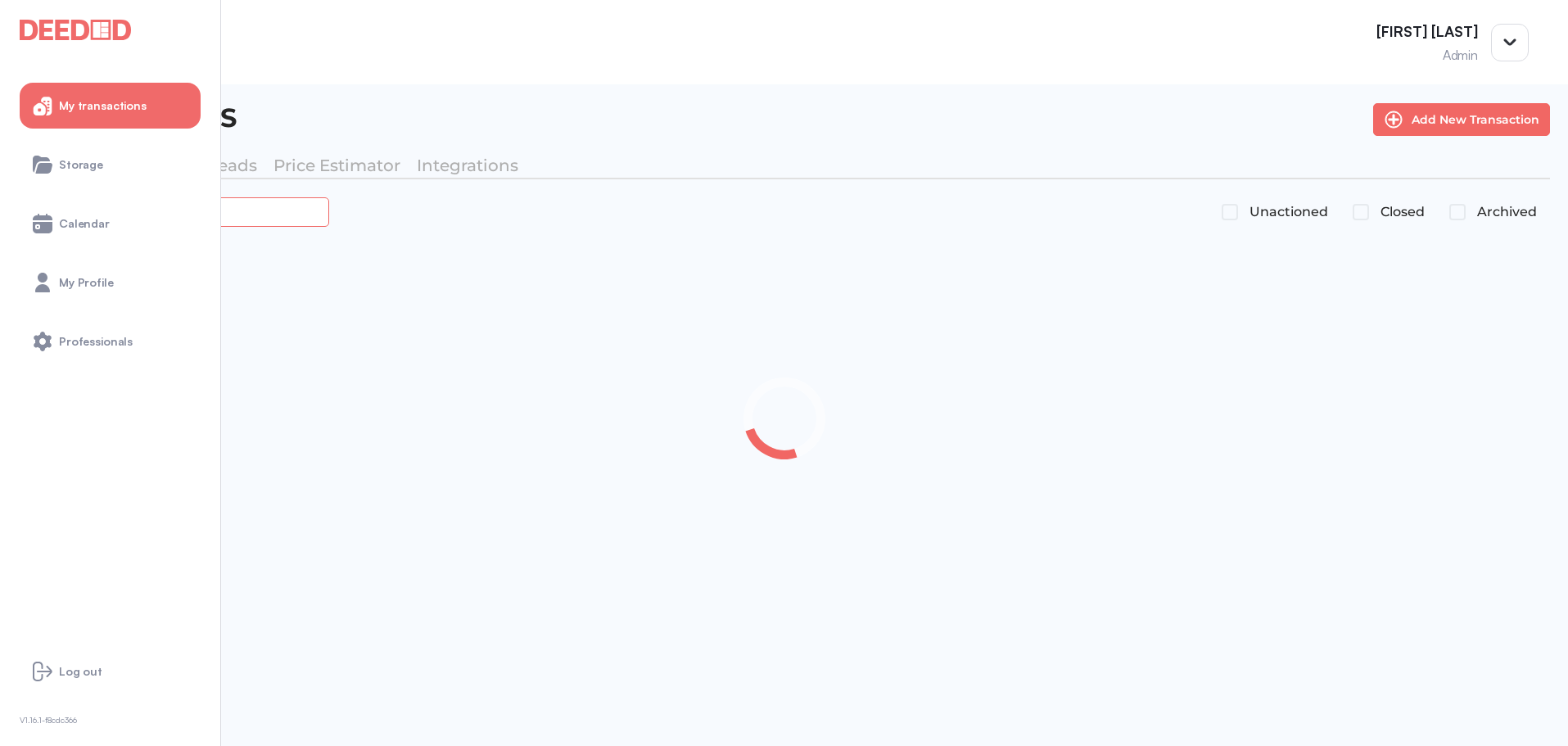 click on "**********" at bounding box center (183, 211) 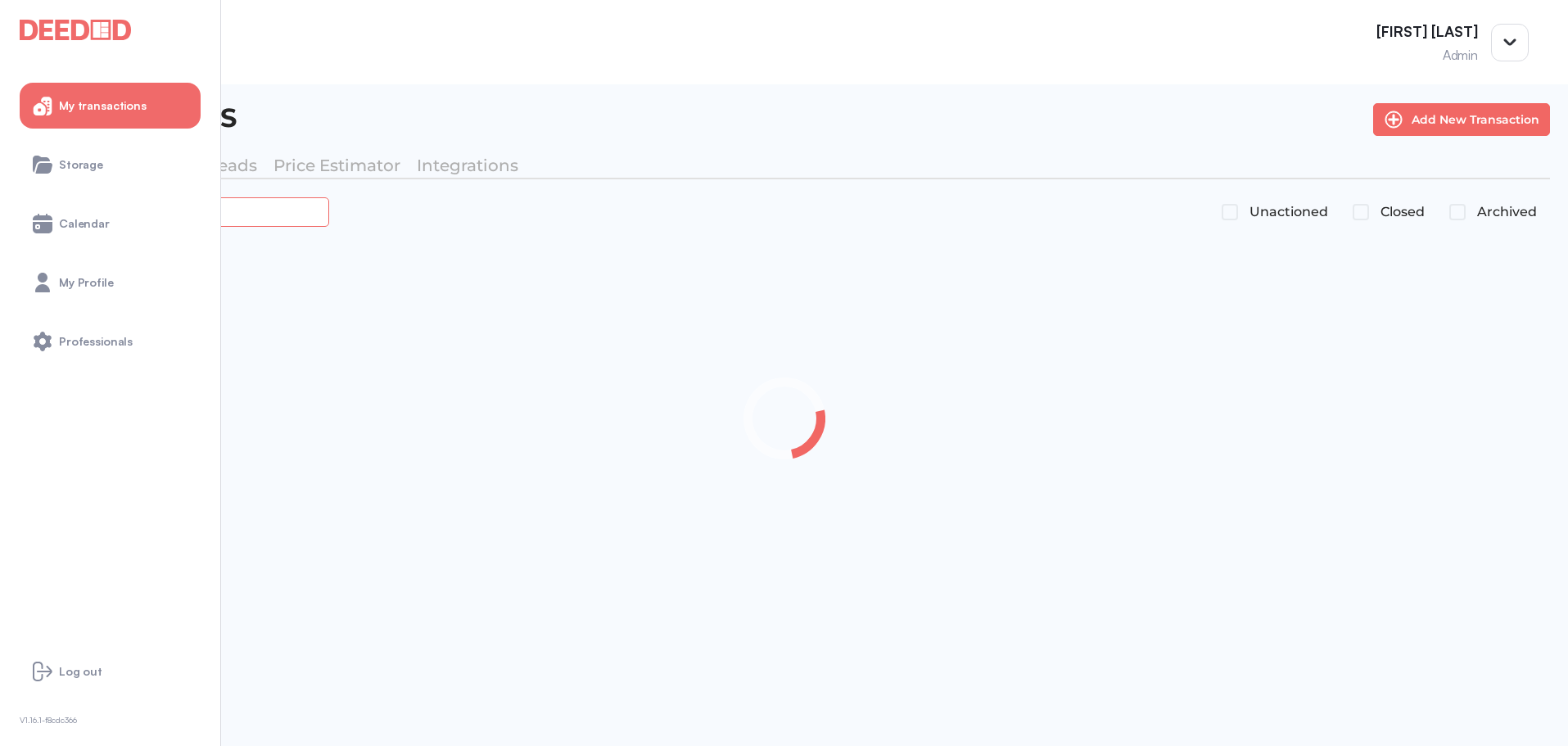click on "**********" at bounding box center [183, 211] 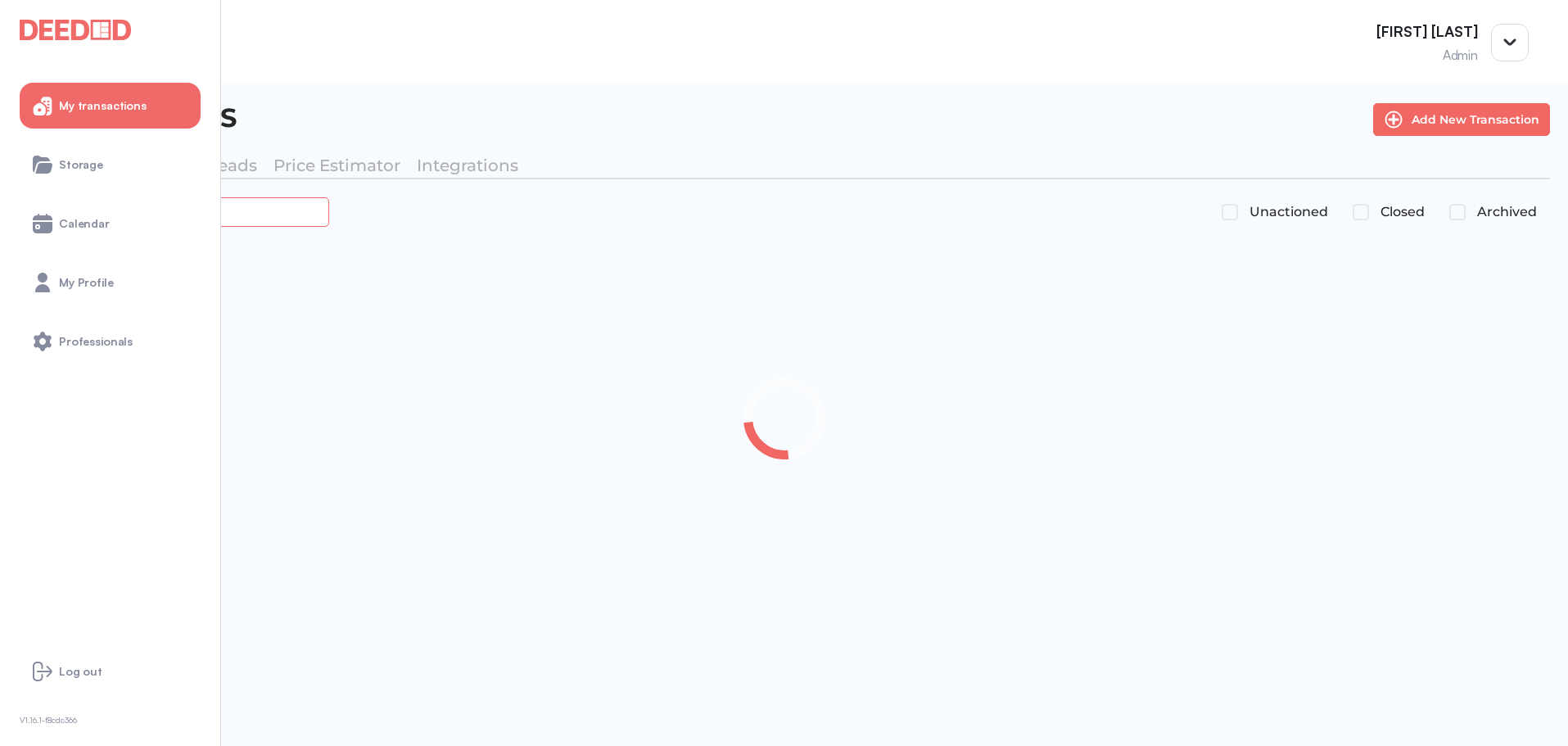 click on "**********" at bounding box center (183, 211) 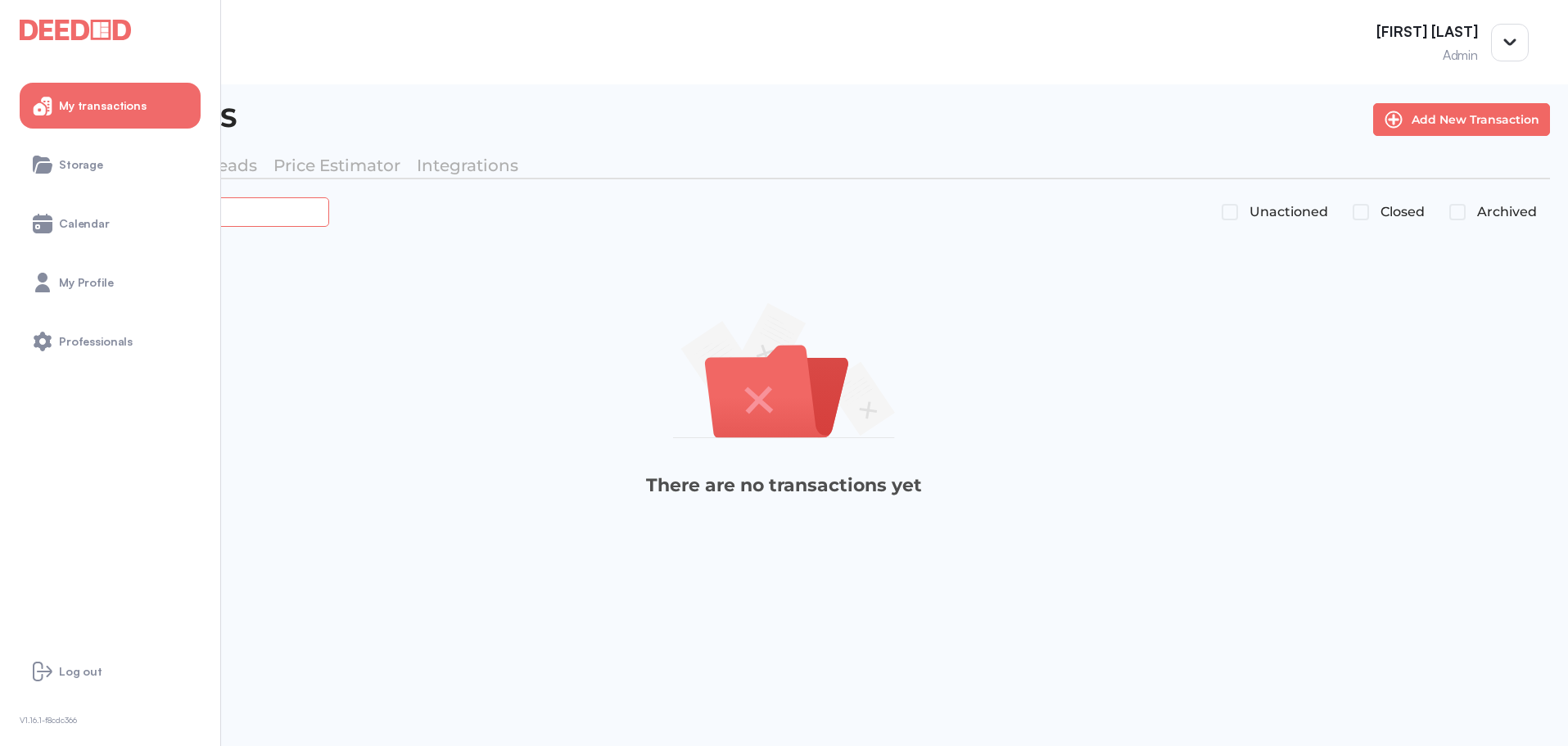 click on "**********" at bounding box center (183, 211) 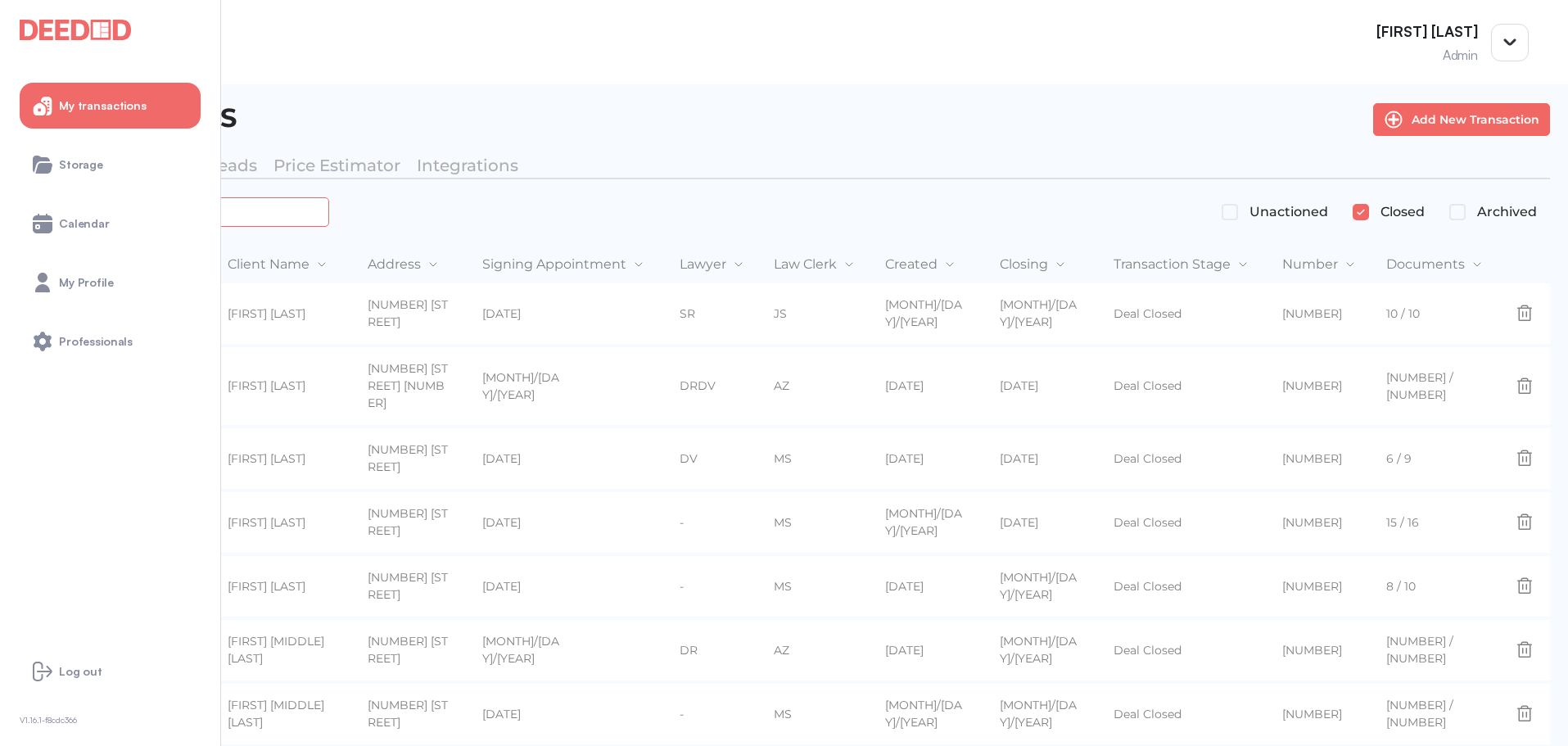 click on "****" at bounding box center (183, 211) 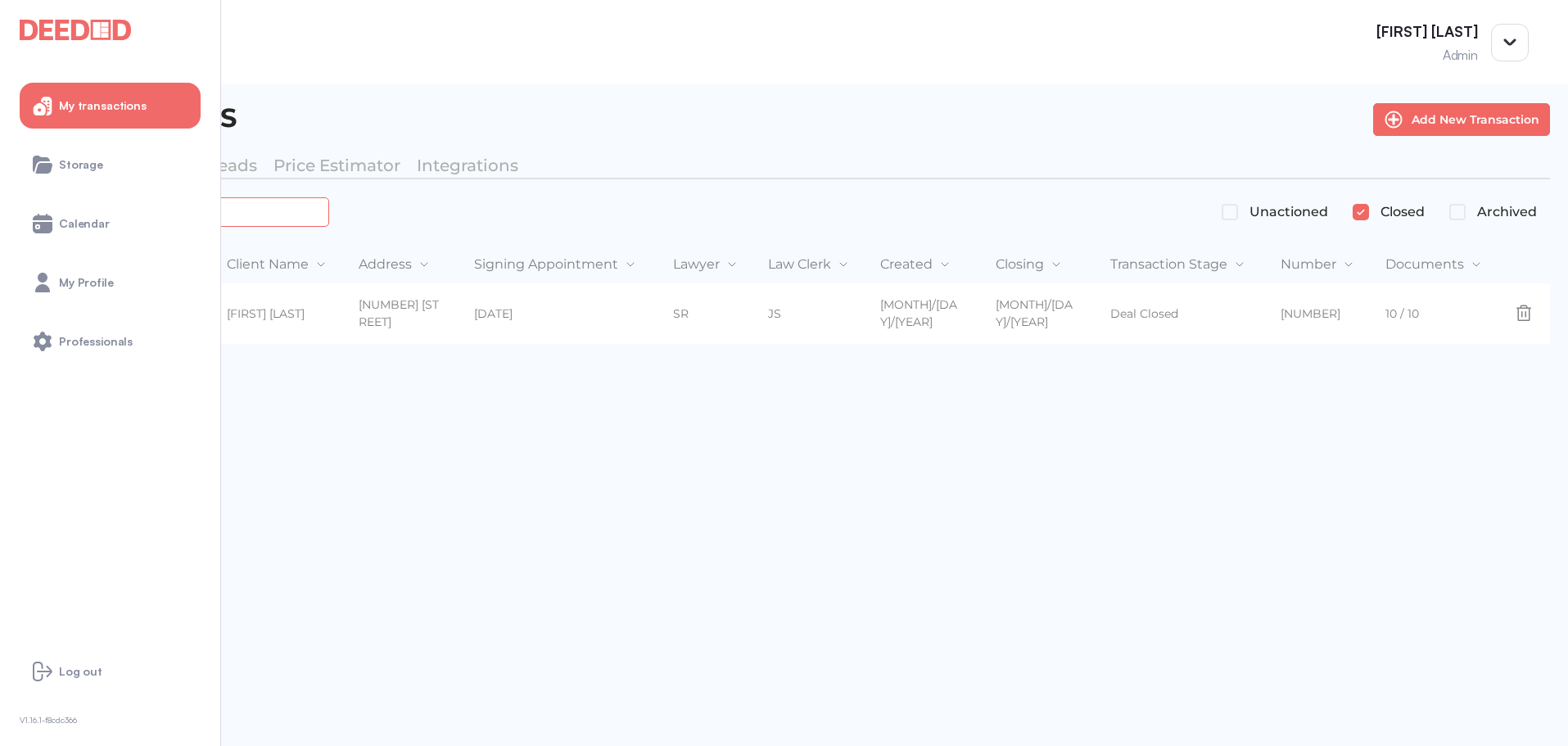 type on "******" 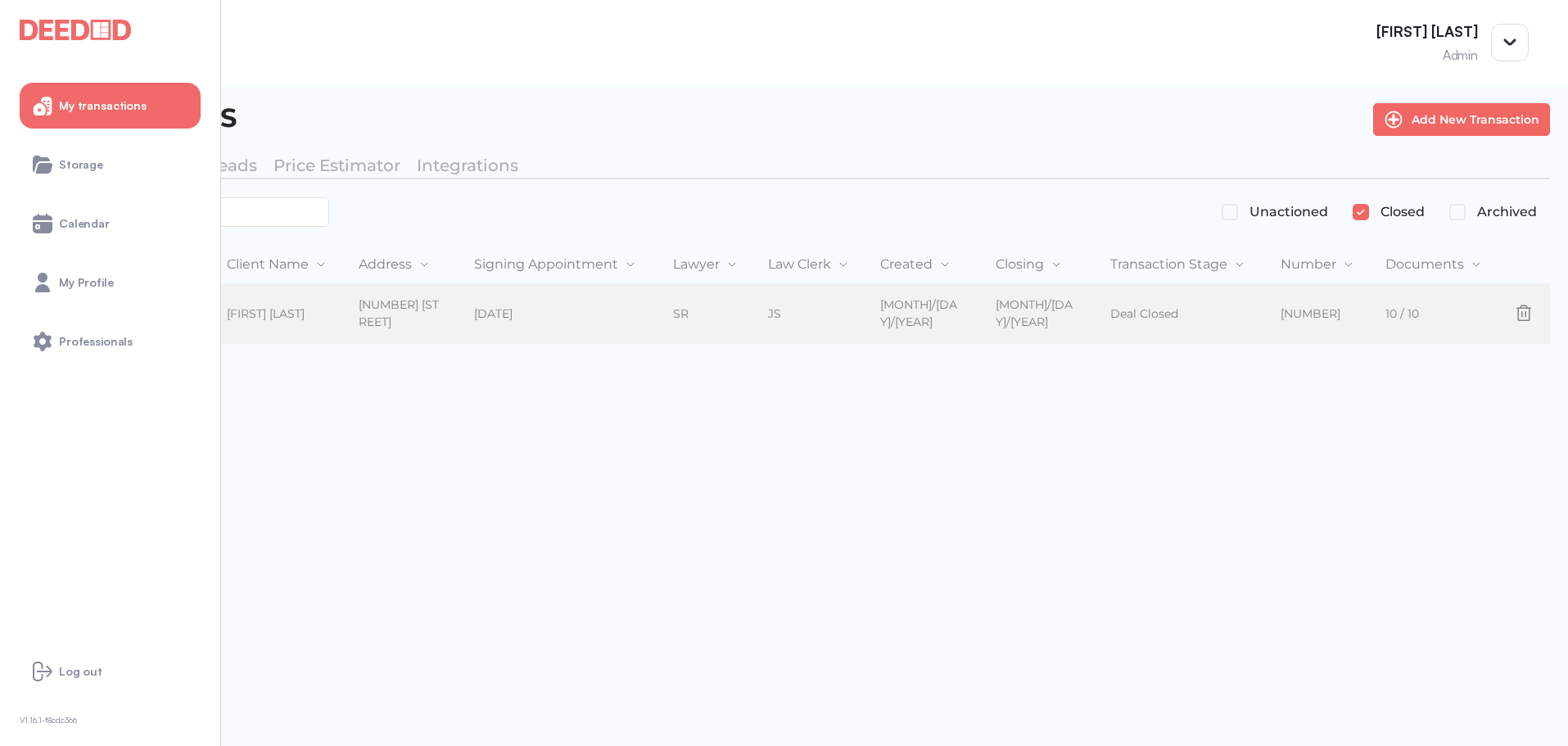 click on "[DATE]" at bounding box center (560, 314) 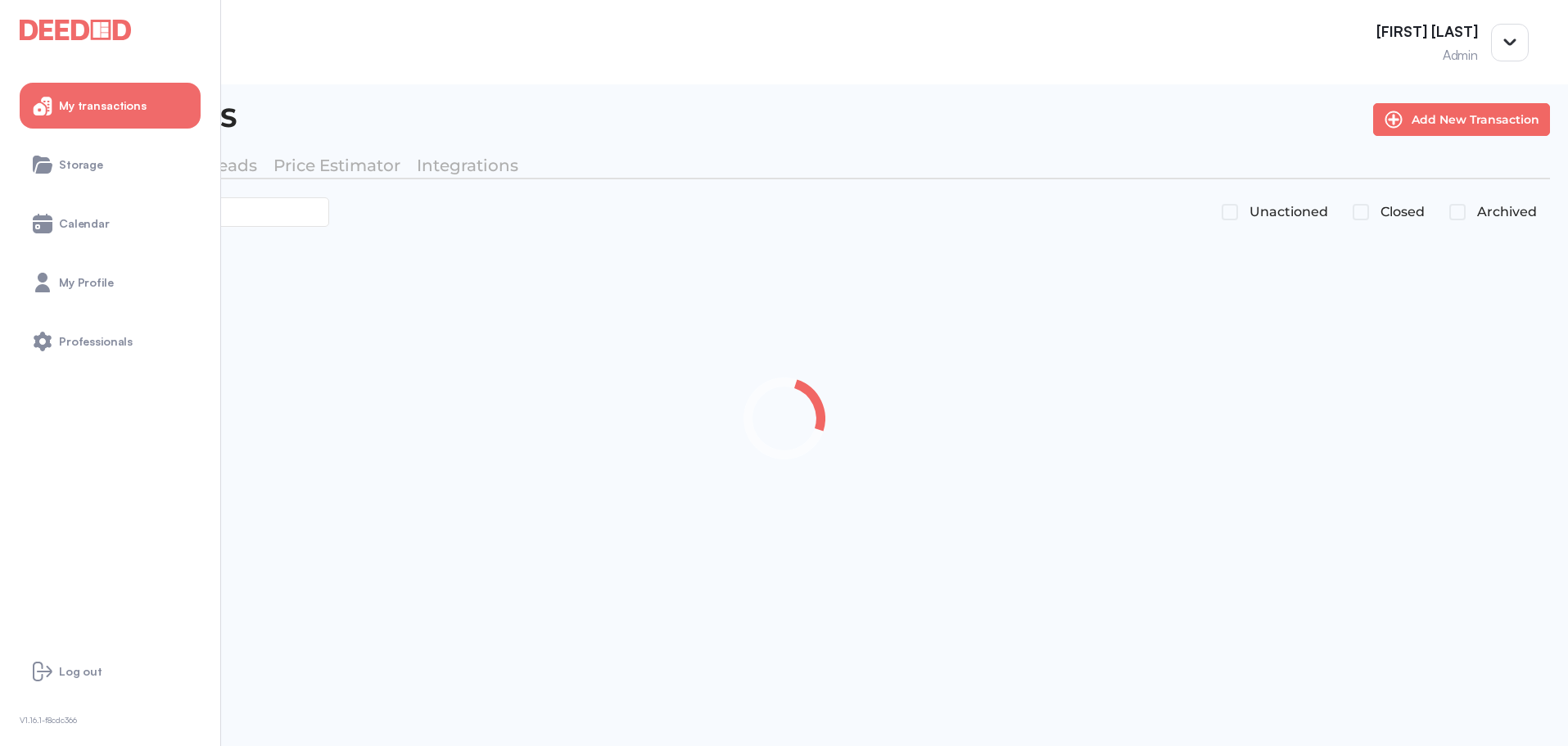 scroll, scrollTop: 0, scrollLeft: 0, axis: both 